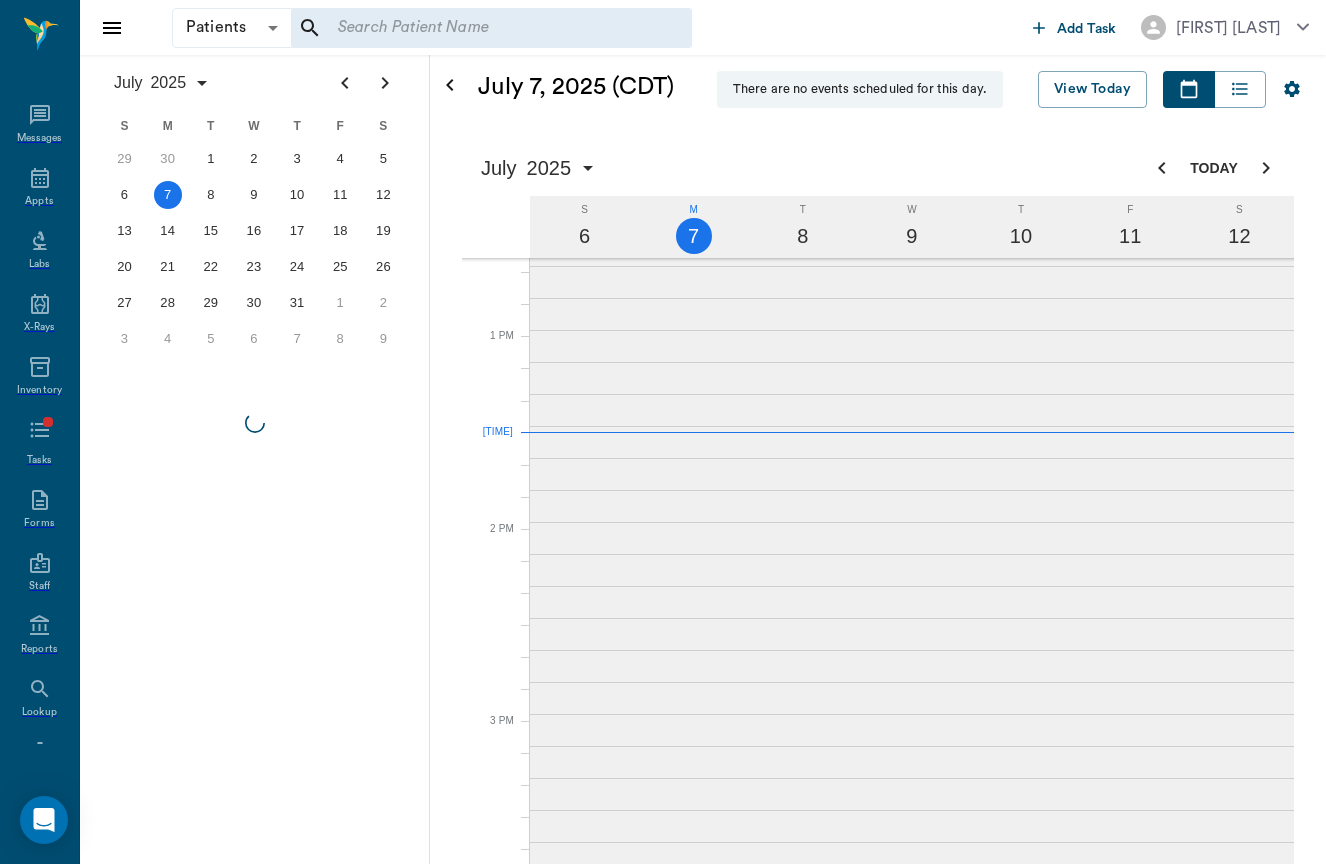 scroll, scrollTop: 0, scrollLeft: 0, axis: both 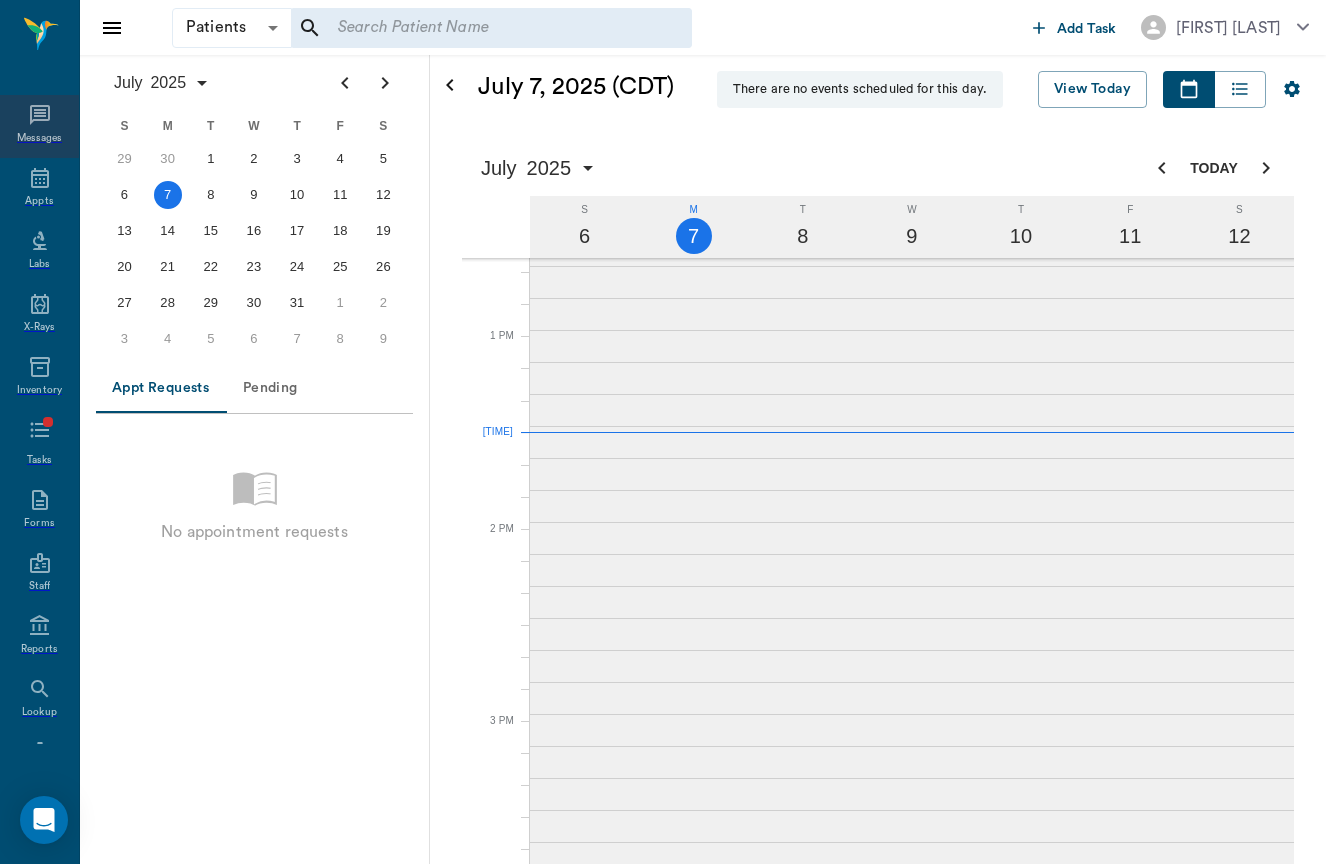 click on "Messages" at bounding box center [40, 138] 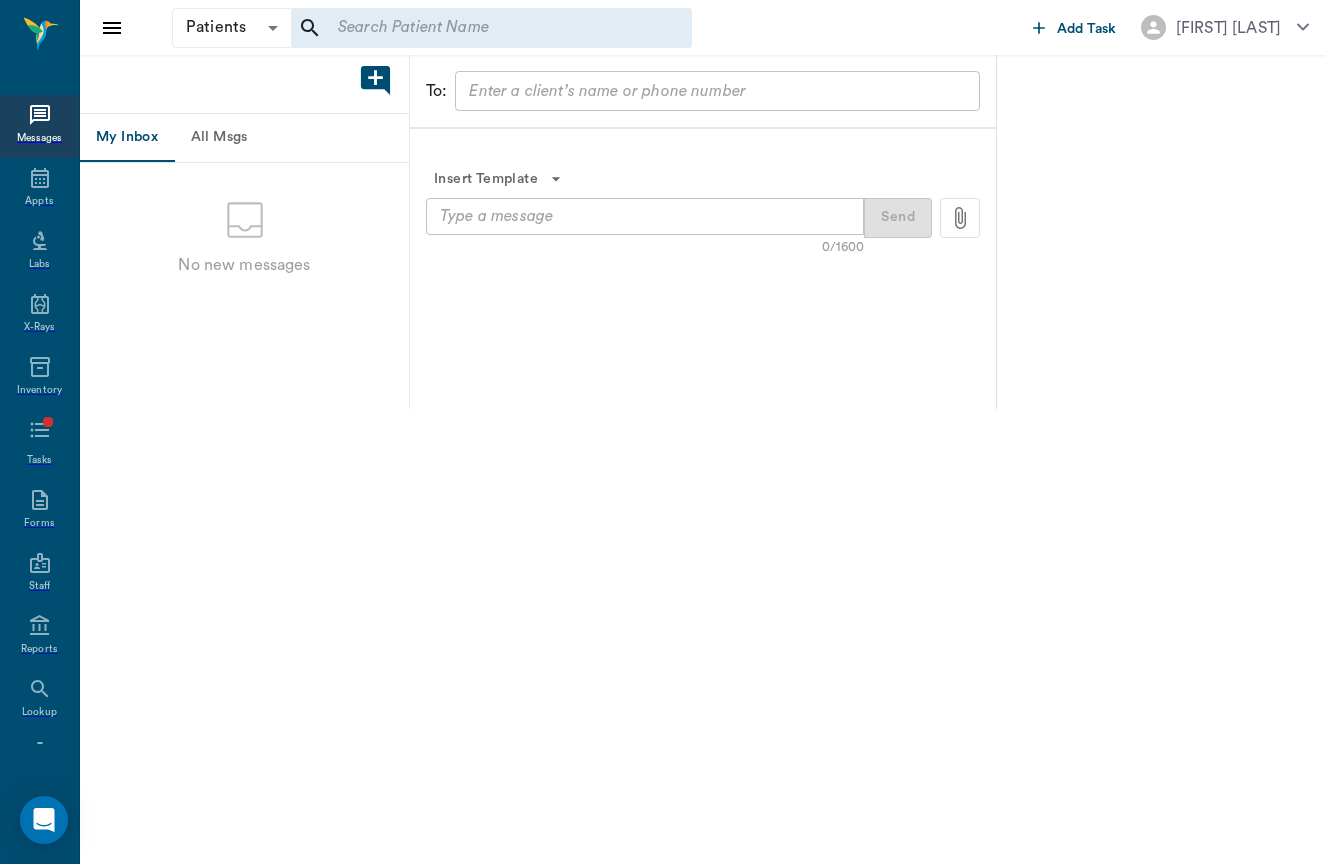 click on "All Msgs" at bounding box center [219, 138] 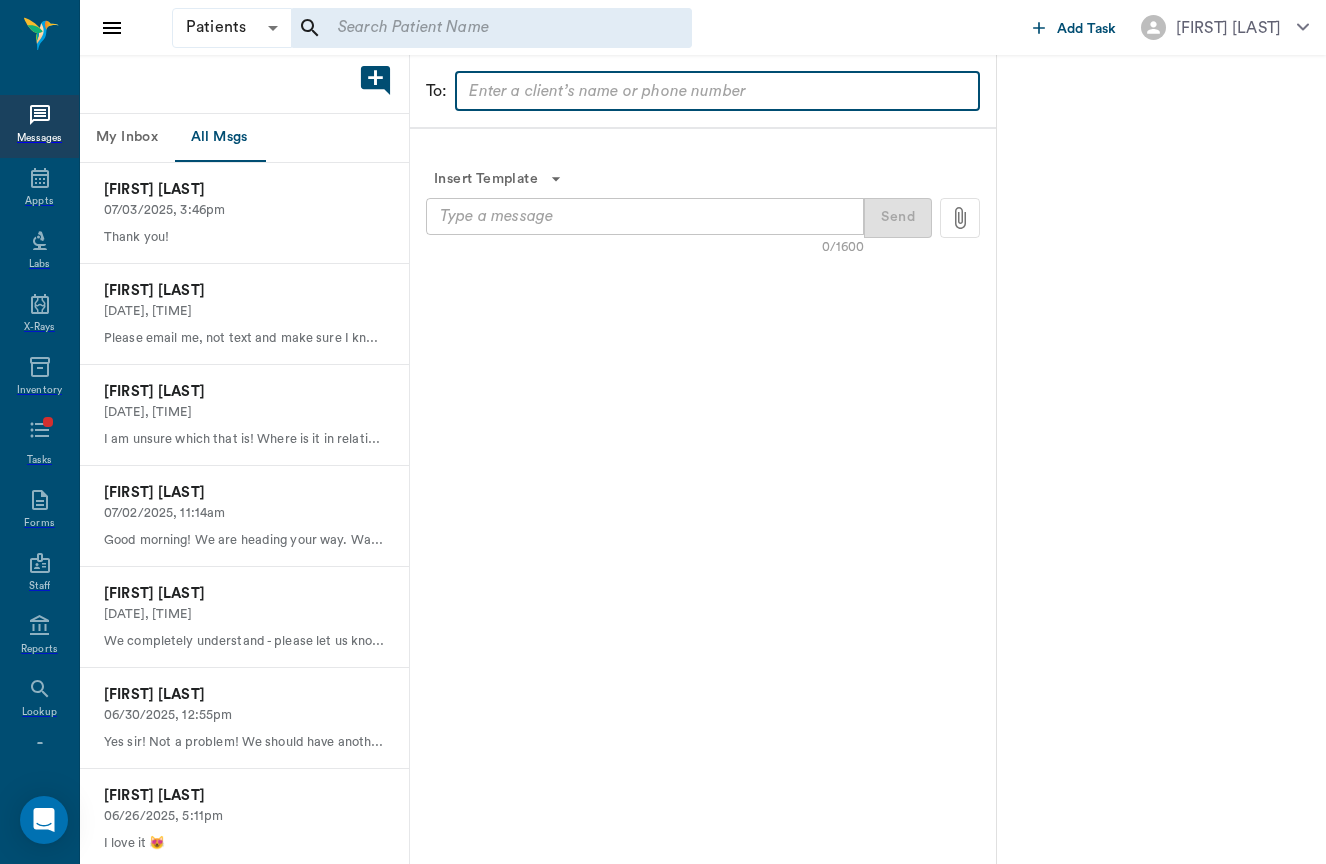 click at bounding box center [701, 91] 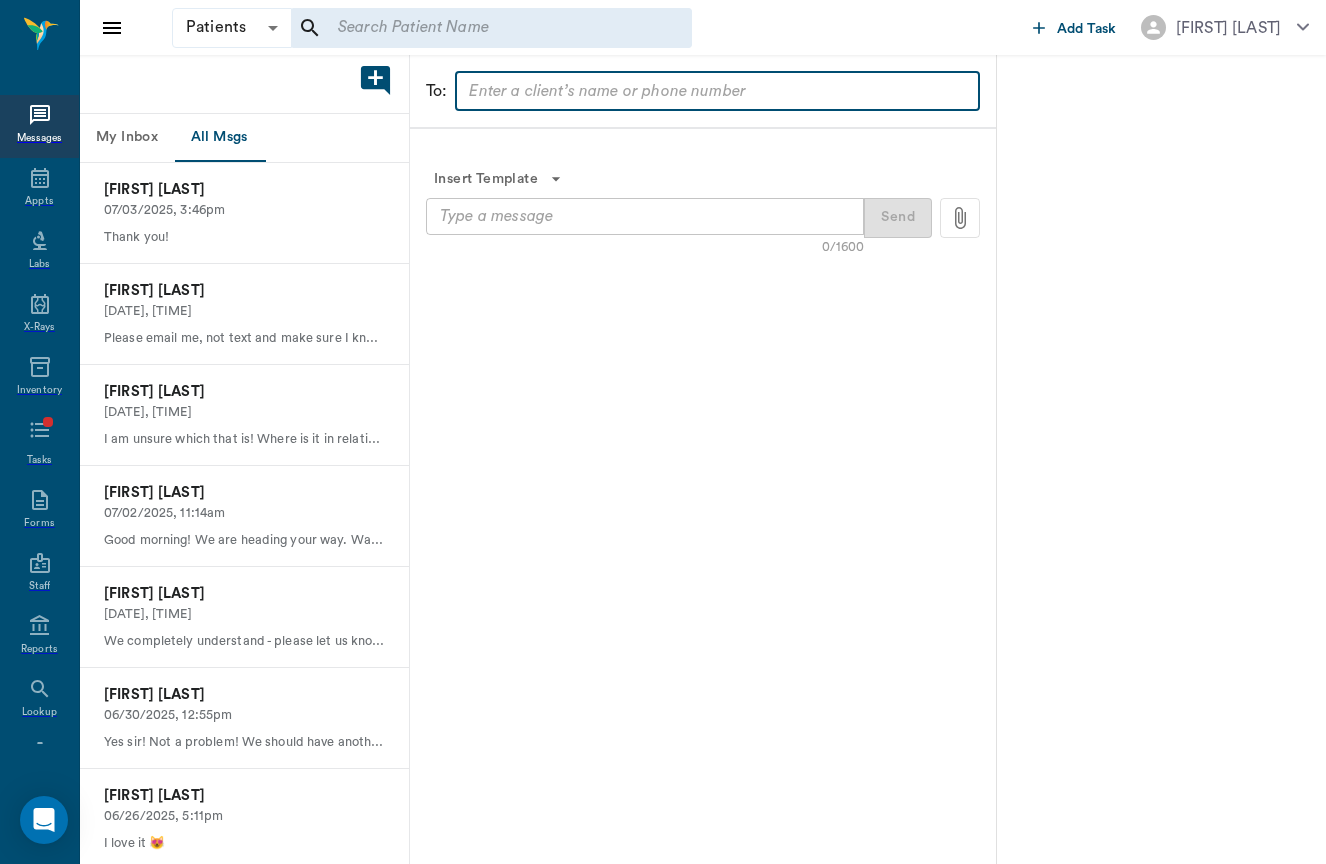 click at bounding box center [491, 28] 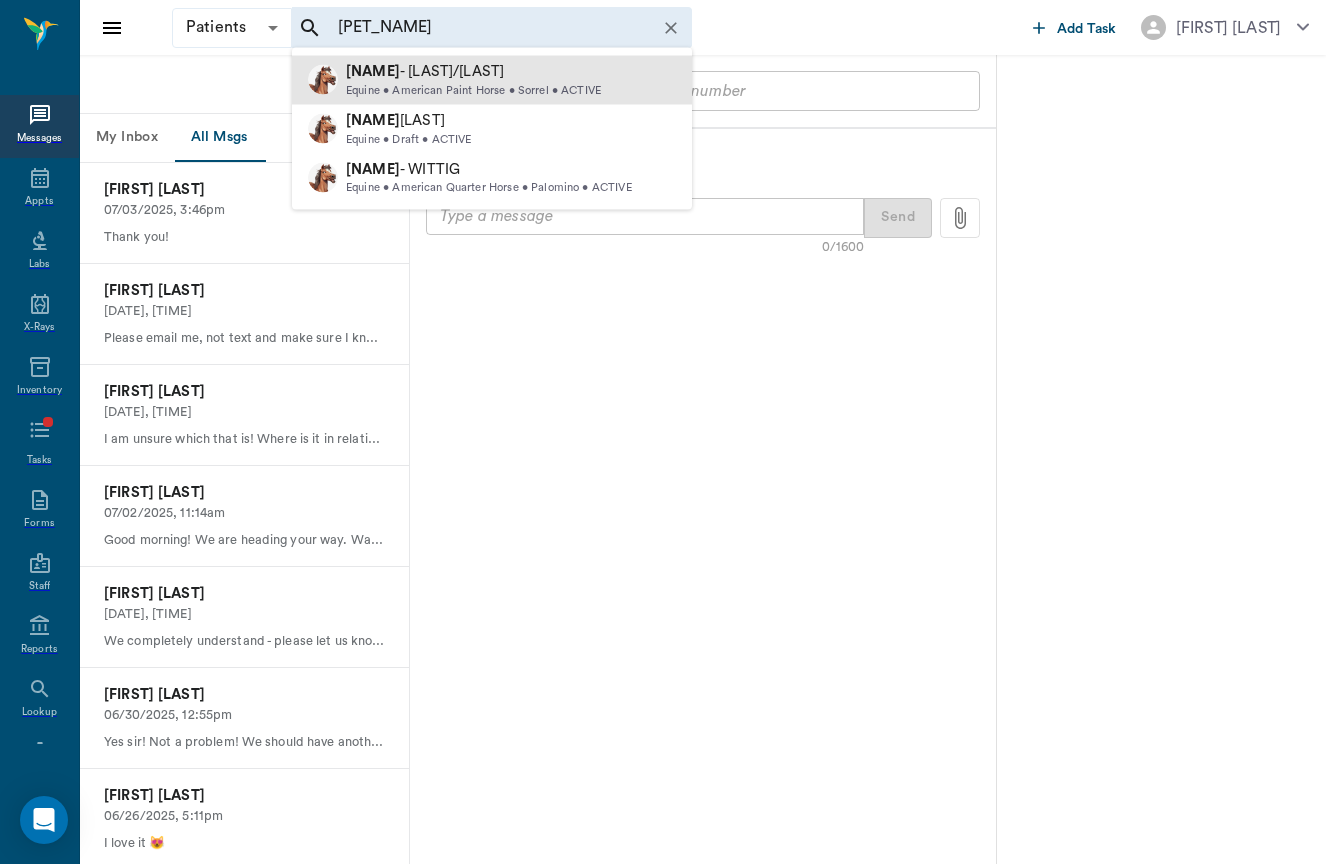 click on "Barbie   - ANTCLIFF/SULLIVAN Equine  • American Paint Horse  • Sorrel • ACTIVE" at bounding box center (492, 80) 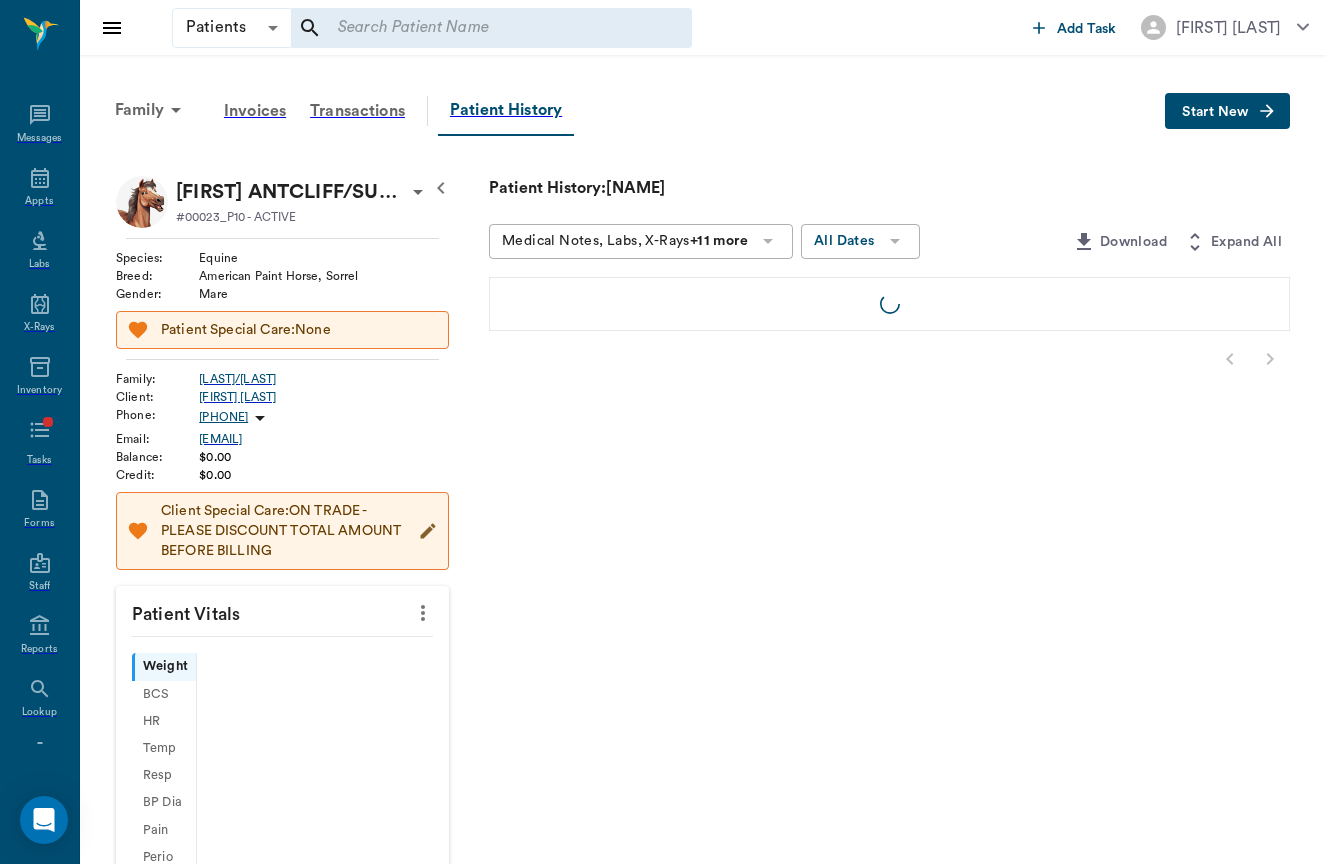click at bounding box center (491, 28) 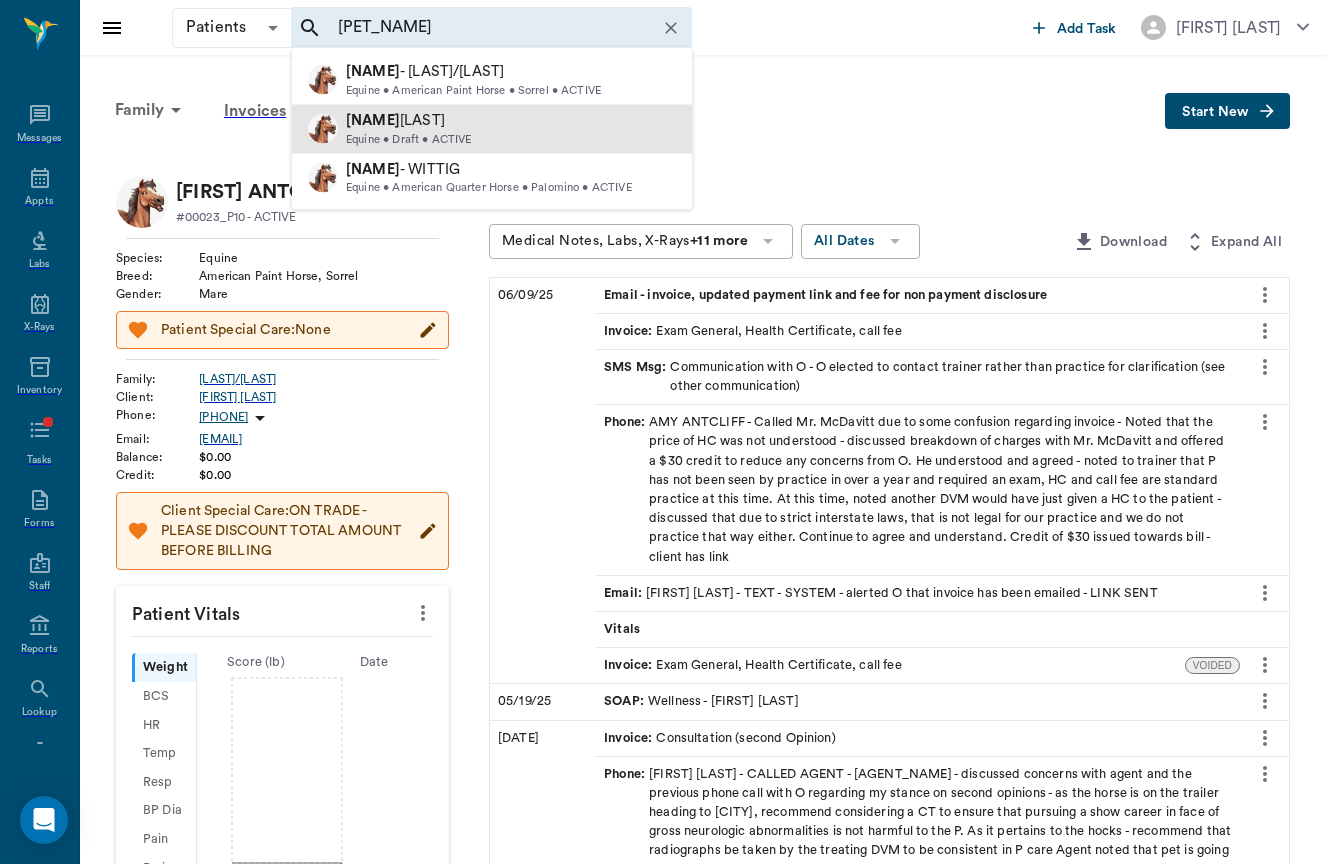 click on "Barbie   - [LAST]" at bounding box center [408, 120] 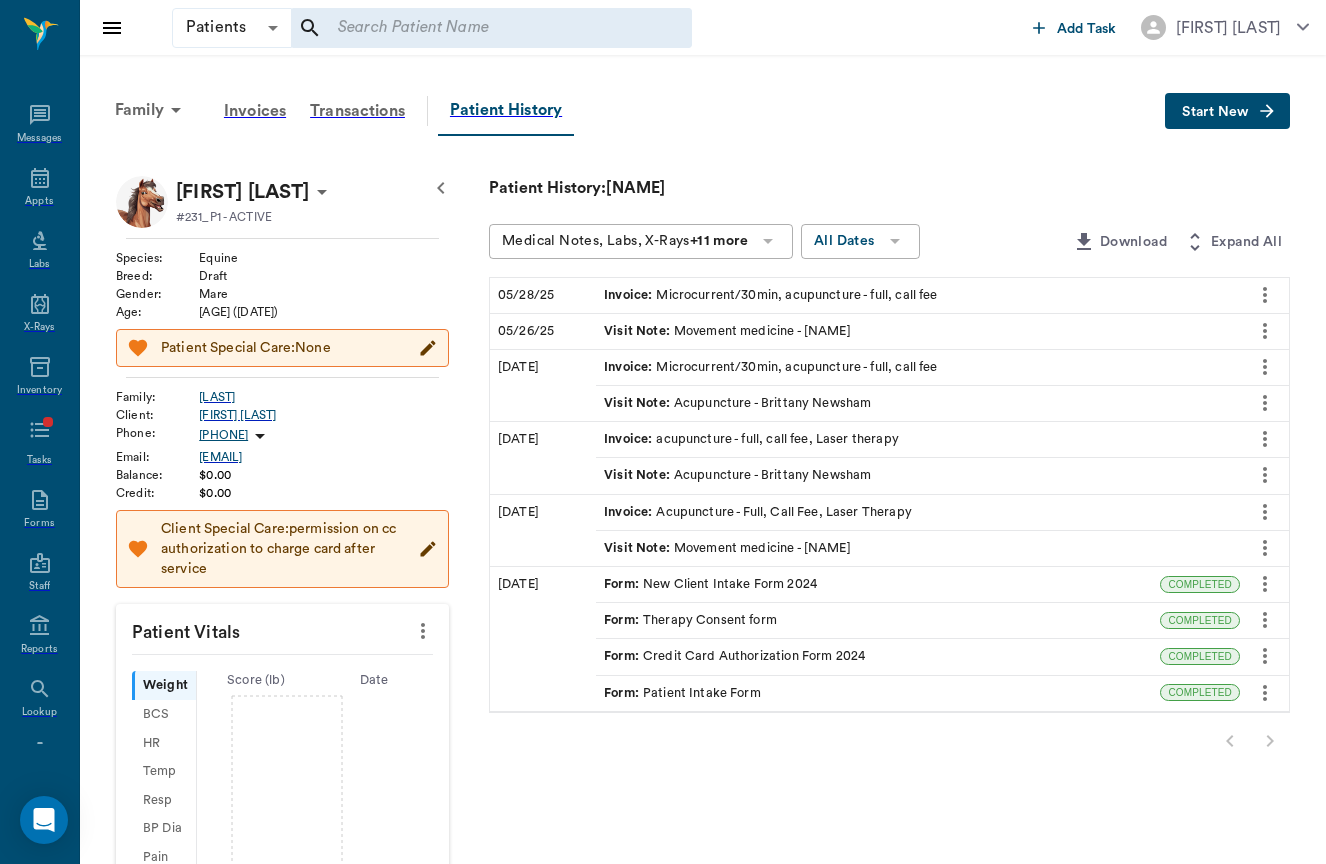click at bounding box center [260, 436] 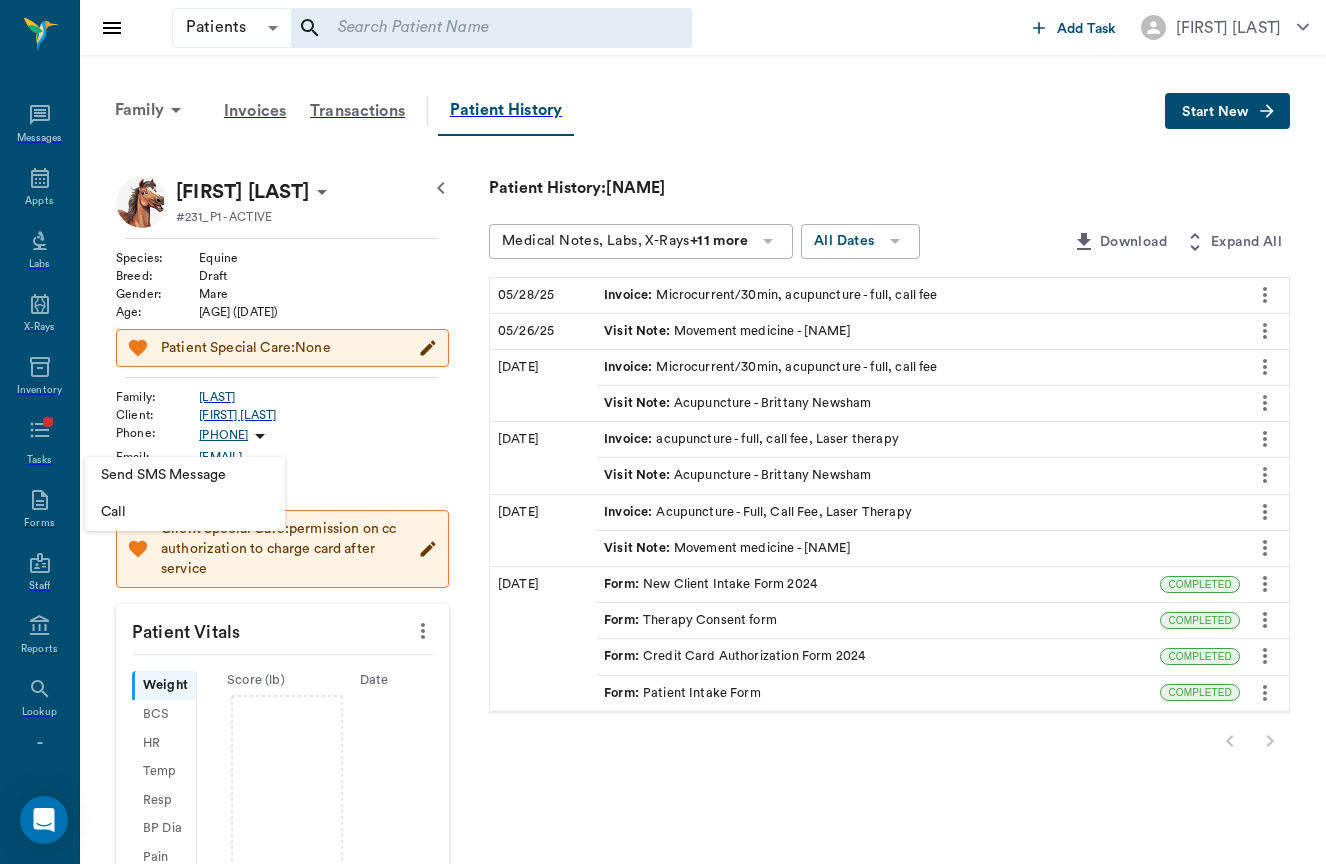 click on "Send SMS Message" at bounding box center [185, 475] 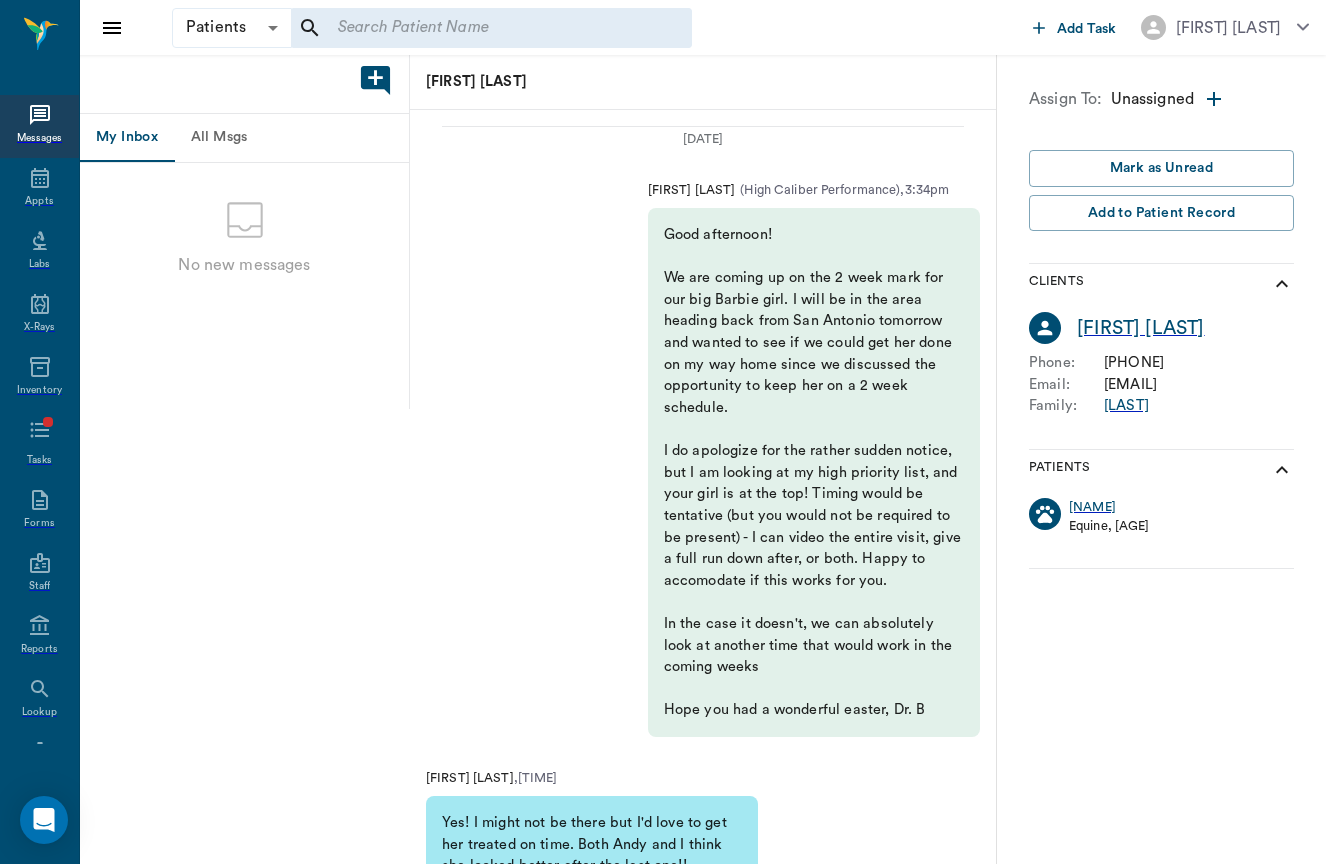 click at bounding box center (645, 4331) 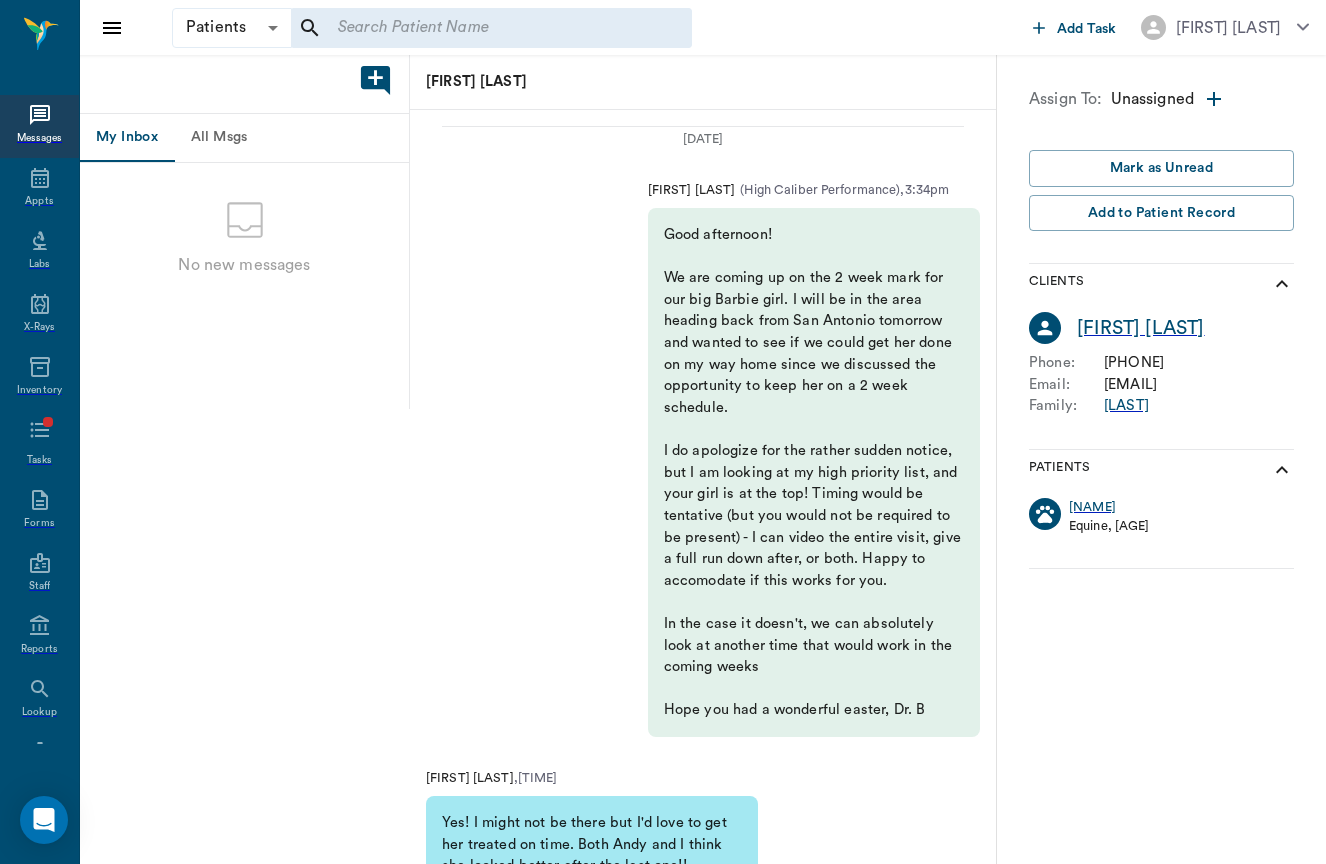 type on "Good morning!
We heard about Barbie's stint with cellulitis, we wanted to reach out and see how she is doing? We are hoping for a speedy recovery.
The Team at HCP" 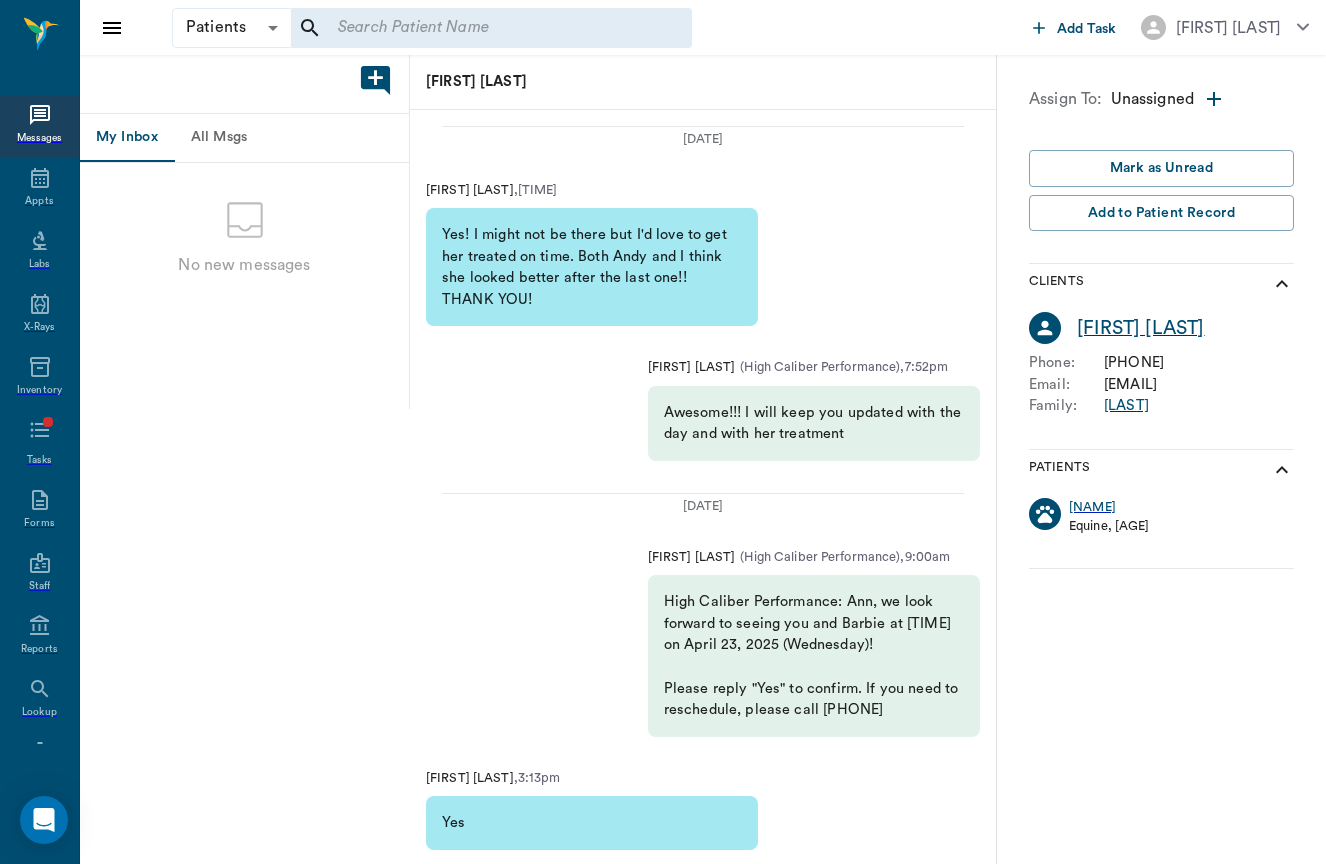 click at bounding box center (491, 28) 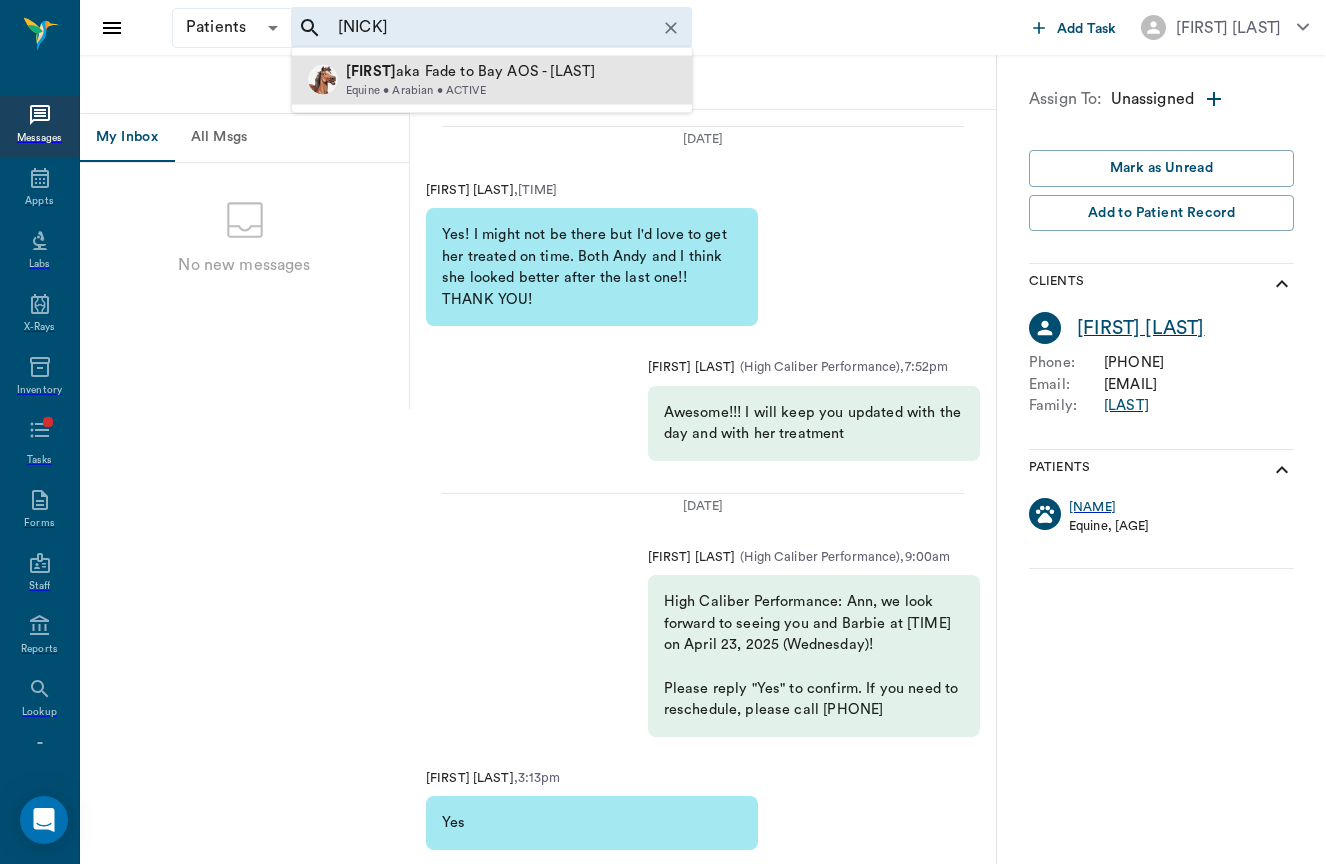 click on "[FIRST] aka Fade to Bay AOS  - [LAST]" at bounding box center [470, 72] 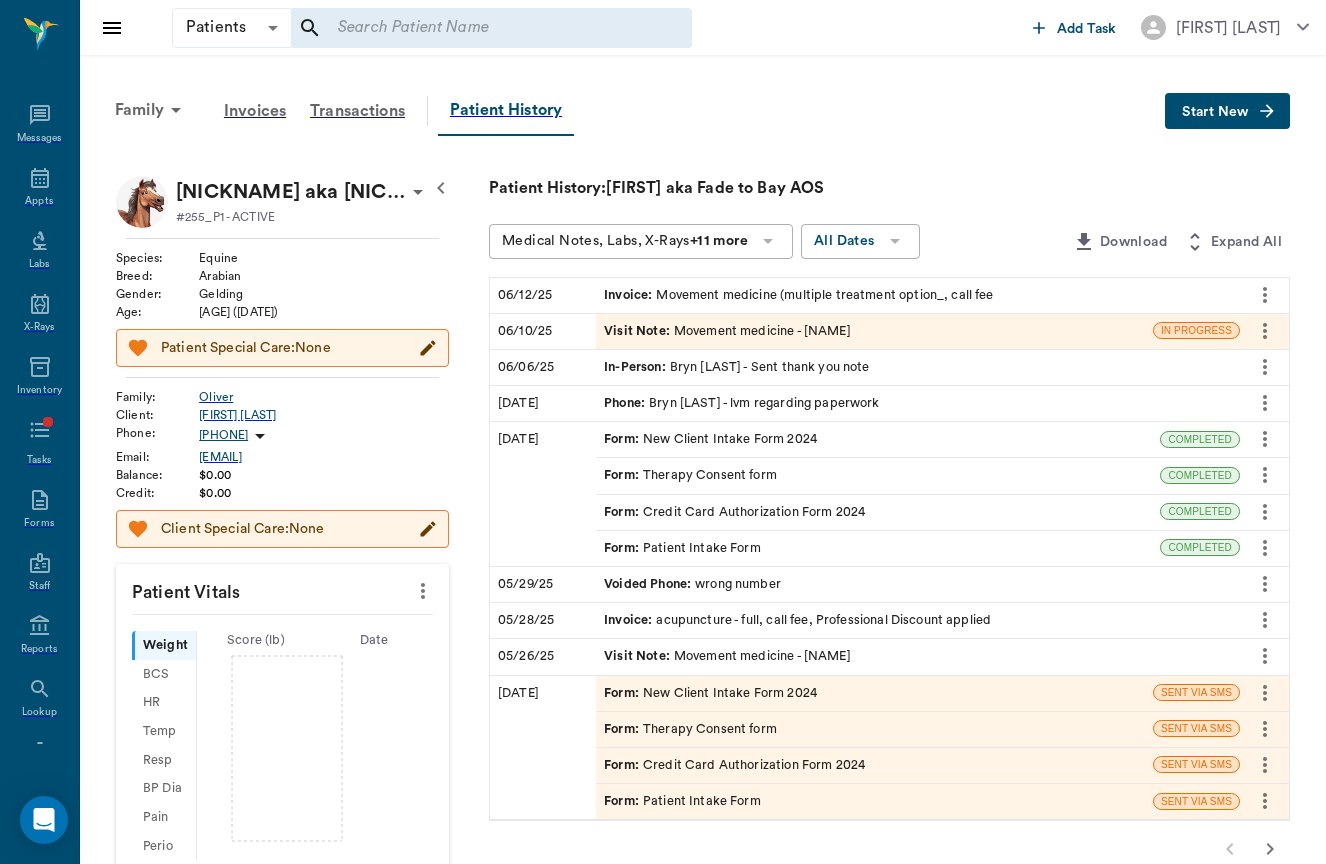 click at bounding box center [260, 436] 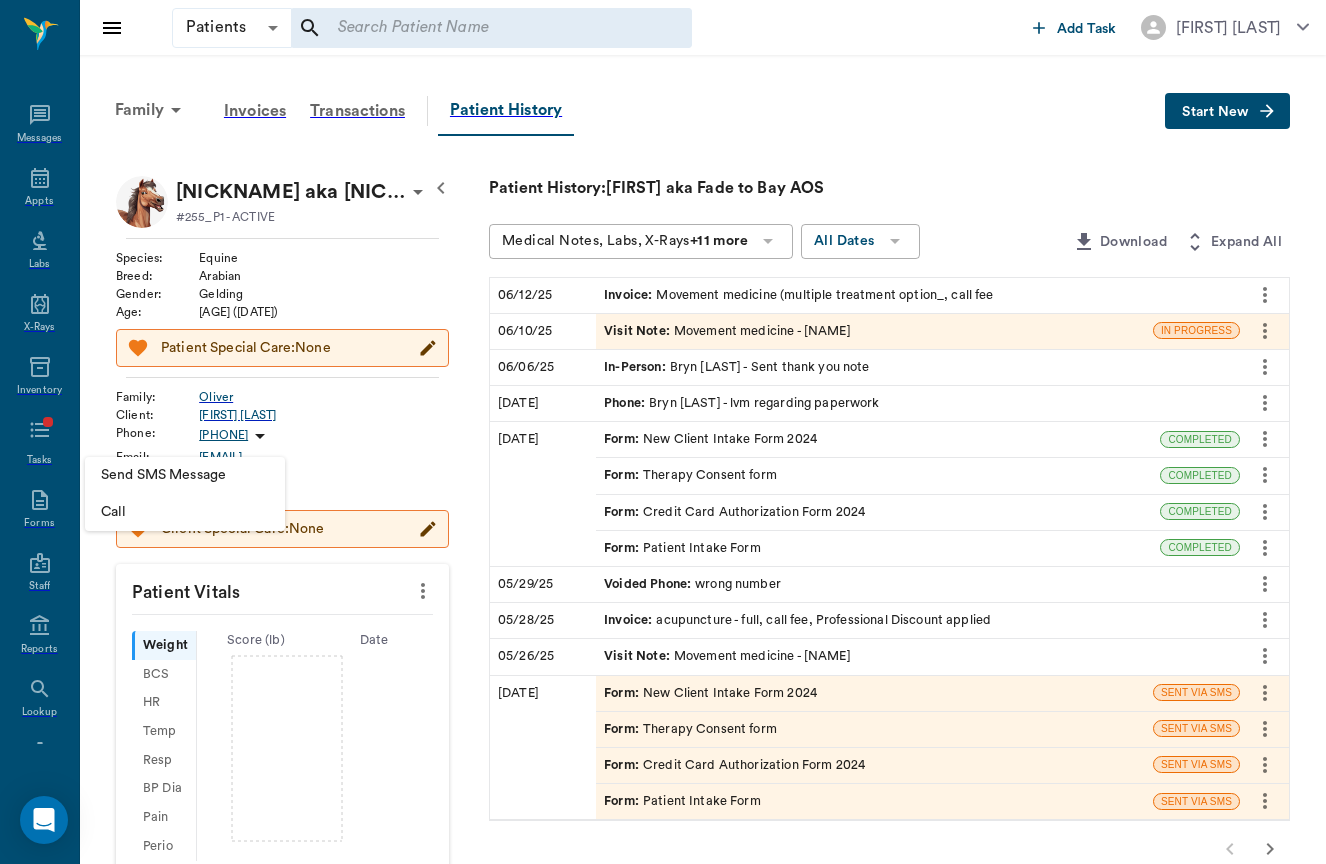 click on "Send SMS Message" at bounding box center [185, 475] 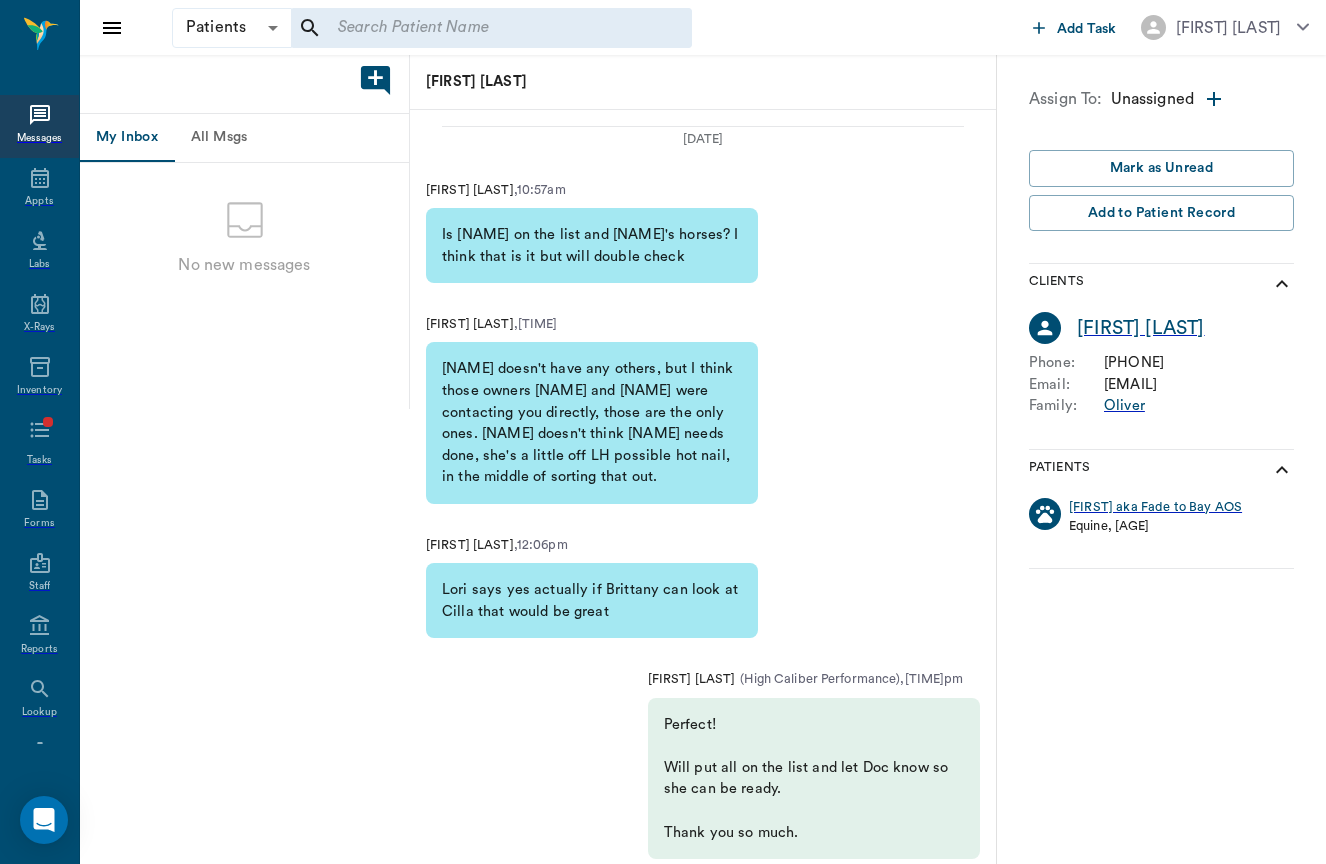 click at bounding box center (645, 5109) 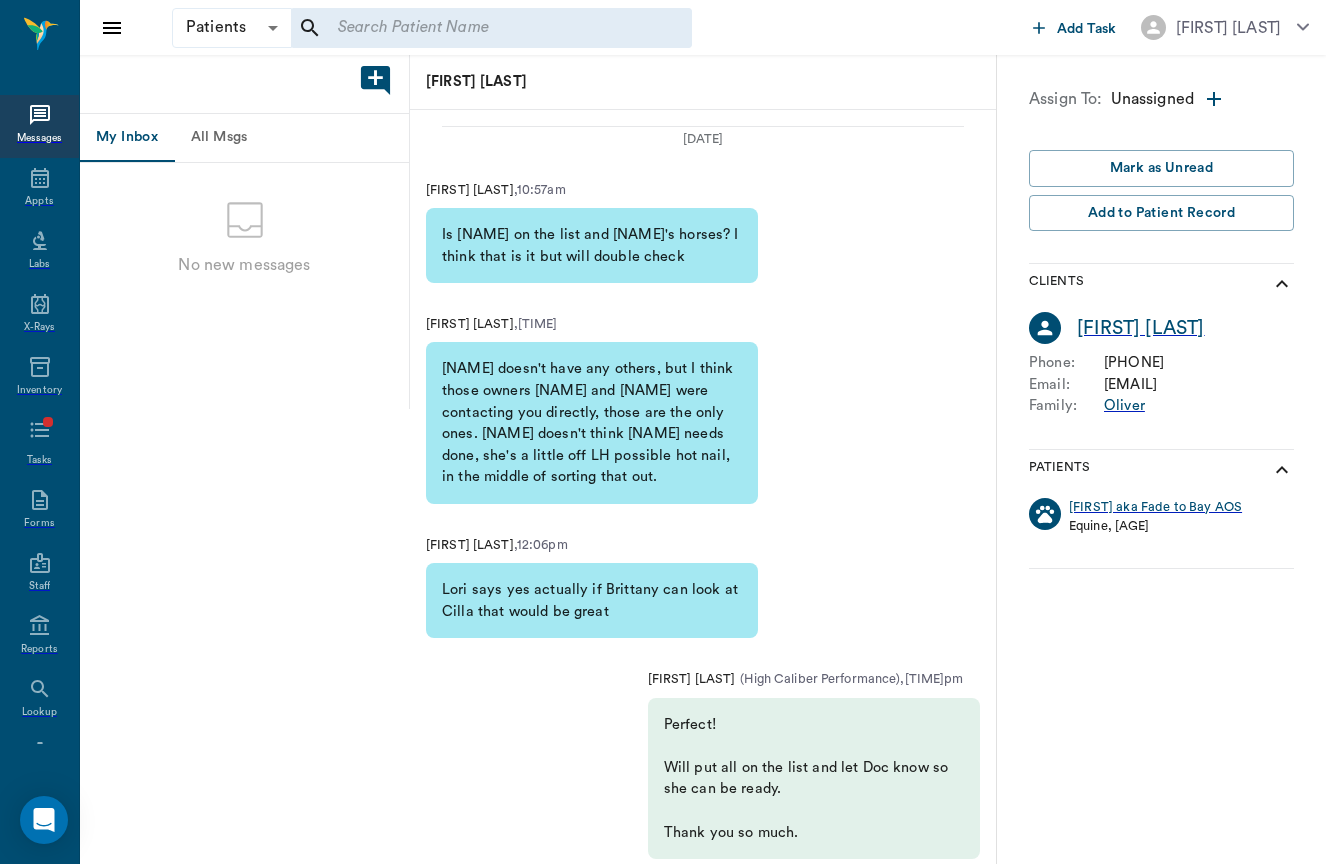 type on "Good afternoon!
We are planning to be at WV Wednesday afternoon! Although we will reach out to everyone, we wanted to touch base and see if you had anyone that would like to be on the schedule.
Thank you,
The Team at HCP" 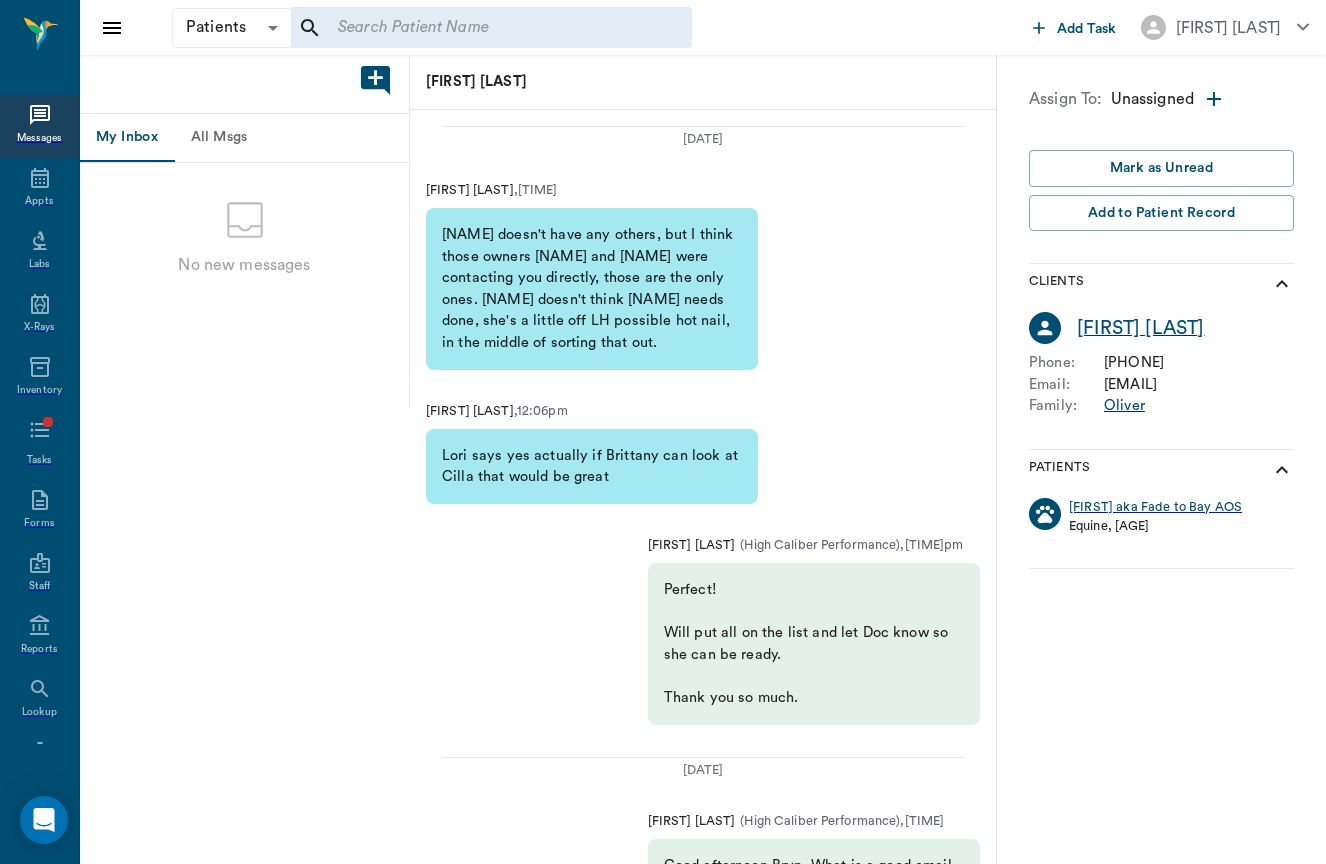 click at bounding box center [491, 28] 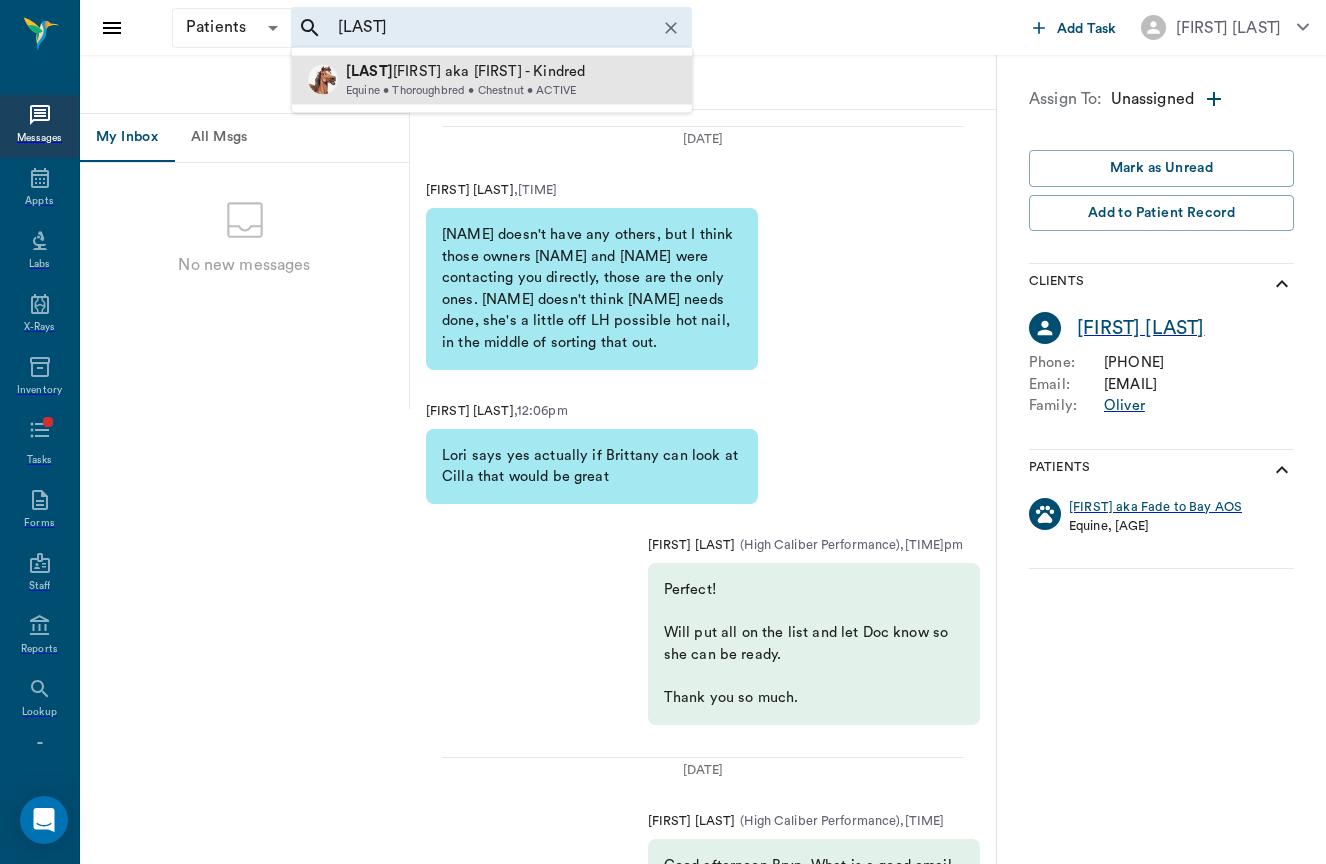 click on "[NICKNAME] aka [NICKNAME]  • Thoroughbred  • Chestnut • ACTIVE" at bounding box center (492, 80) 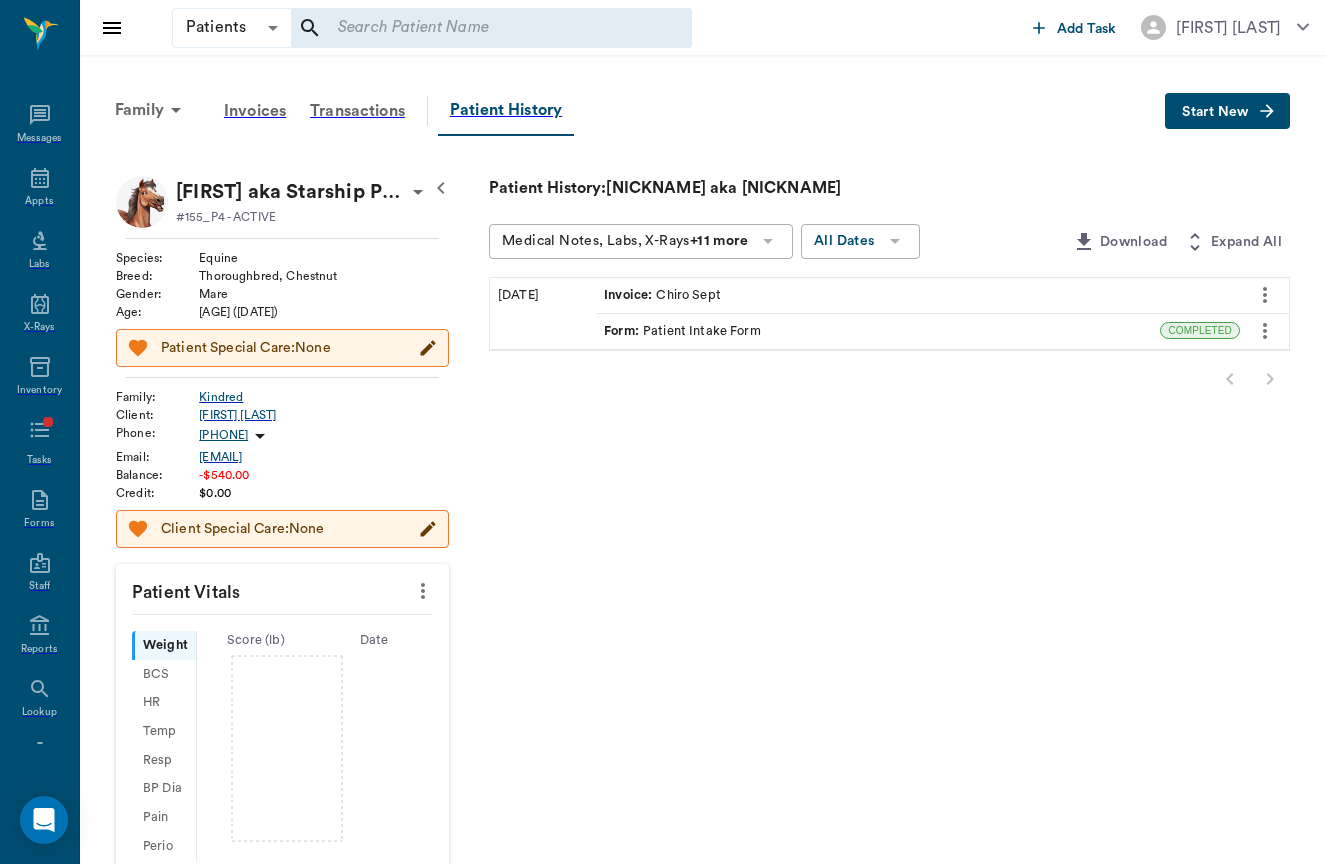 click at bounding box center [260, 436] 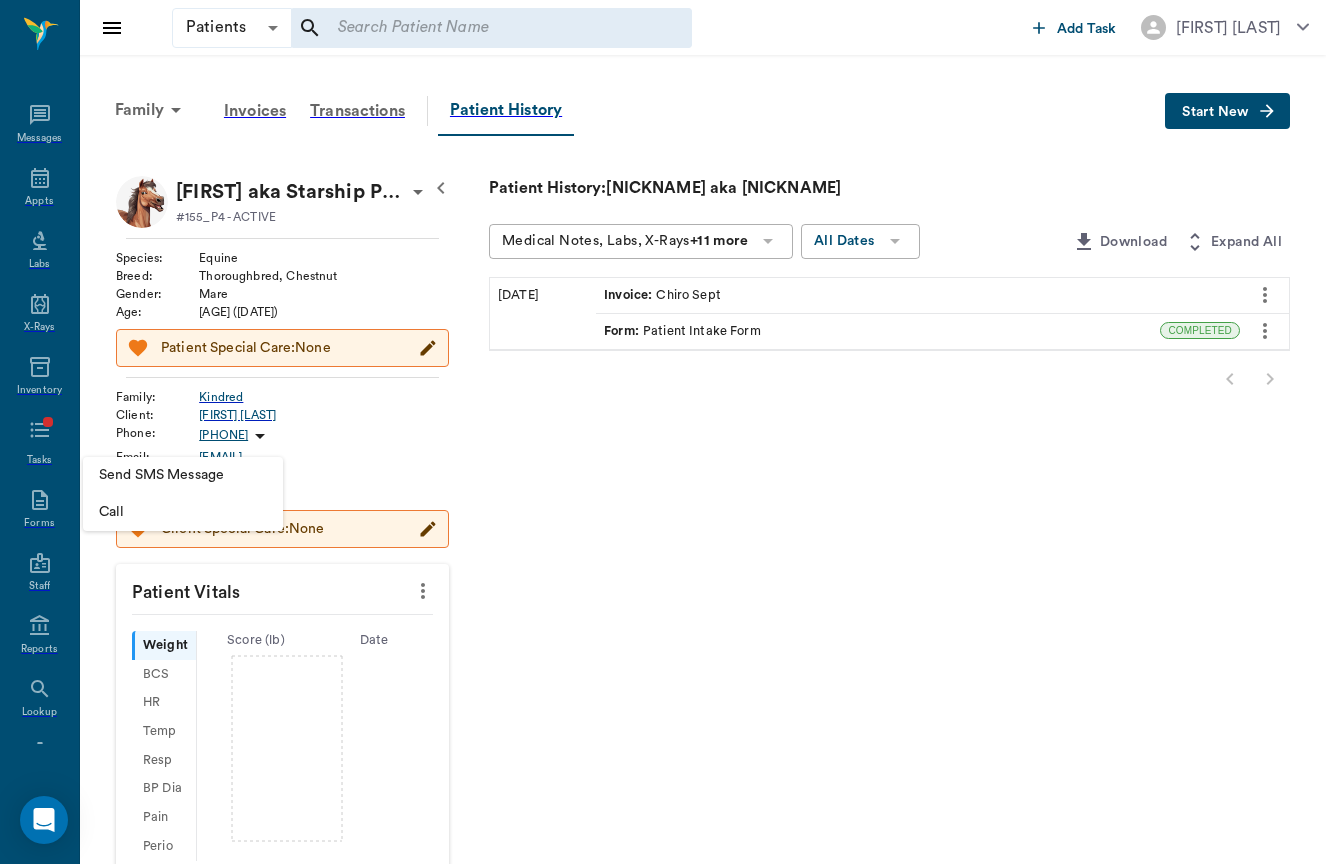click at bounding box center [663, 432] 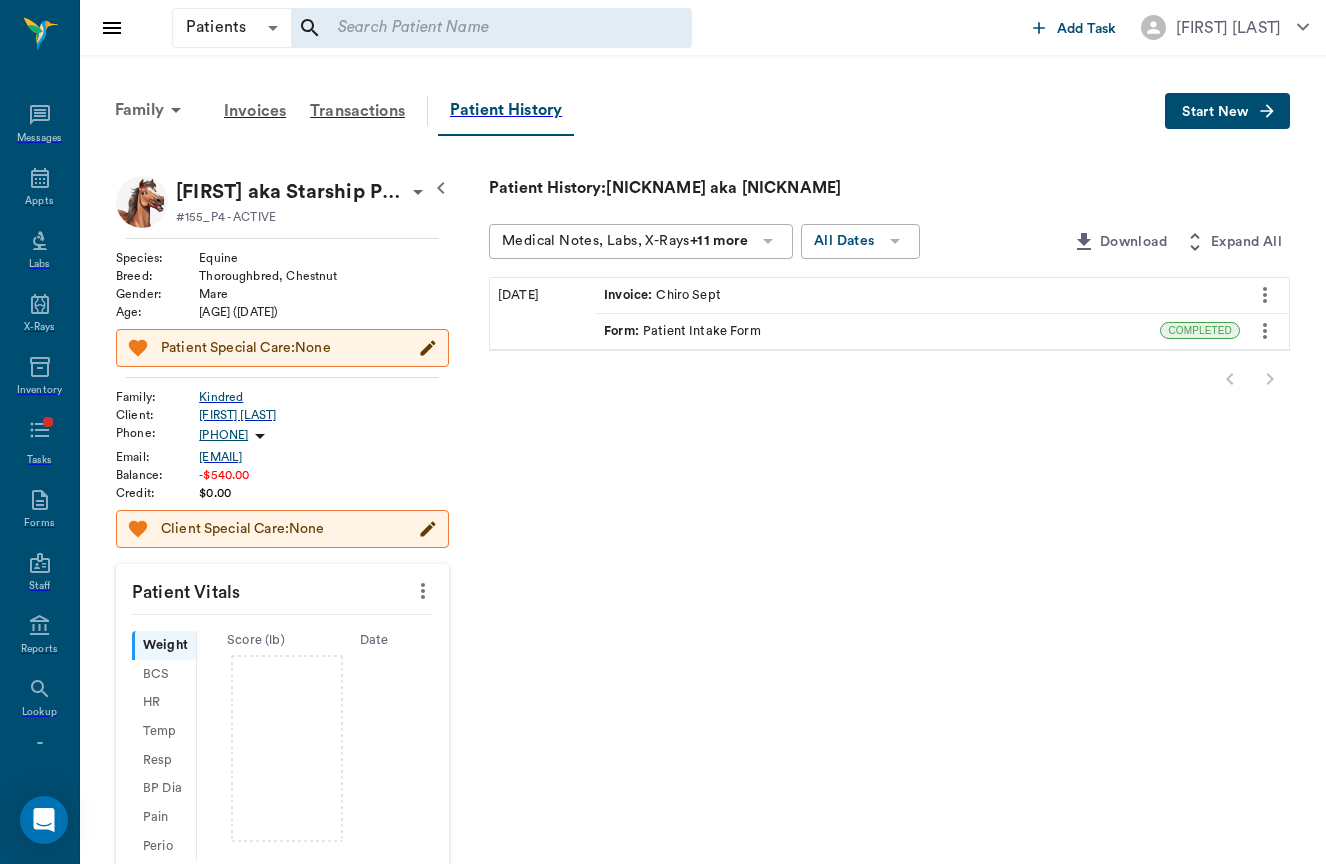 click at bounding box center (491, 28) 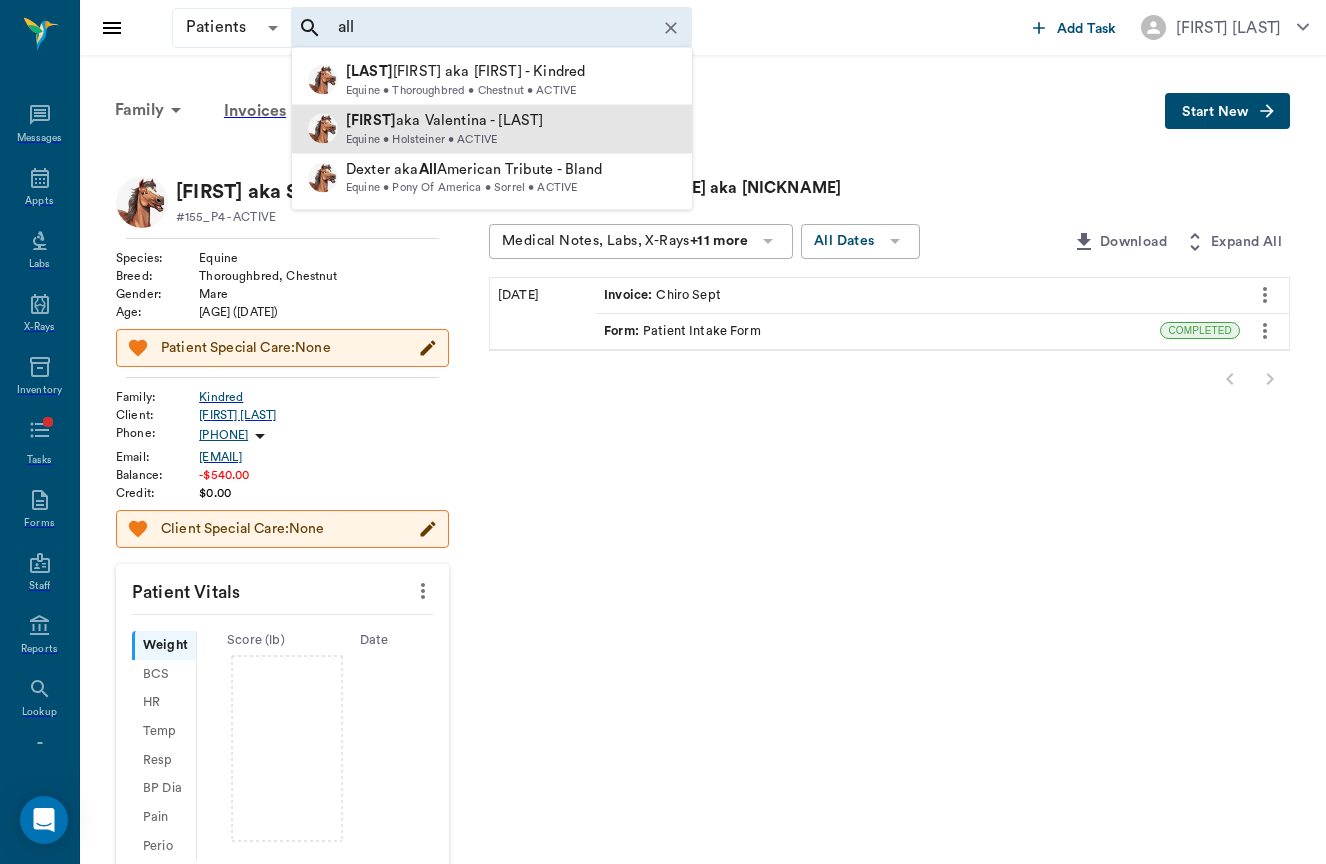 click on "[NAME] aka [NICKNAME]  - [LAST]" at bounding box center [444, 120] 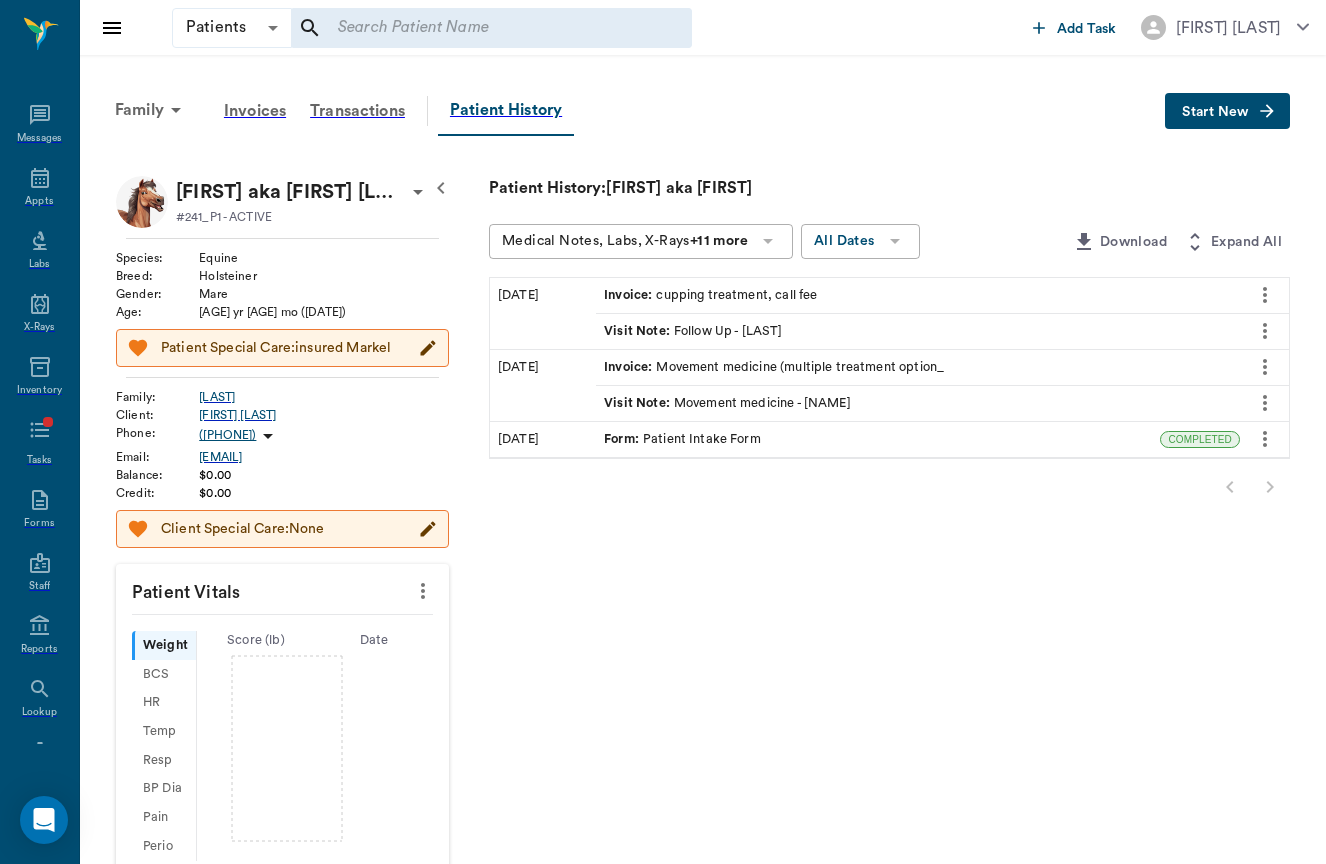 click at bounding box center [268, 436] 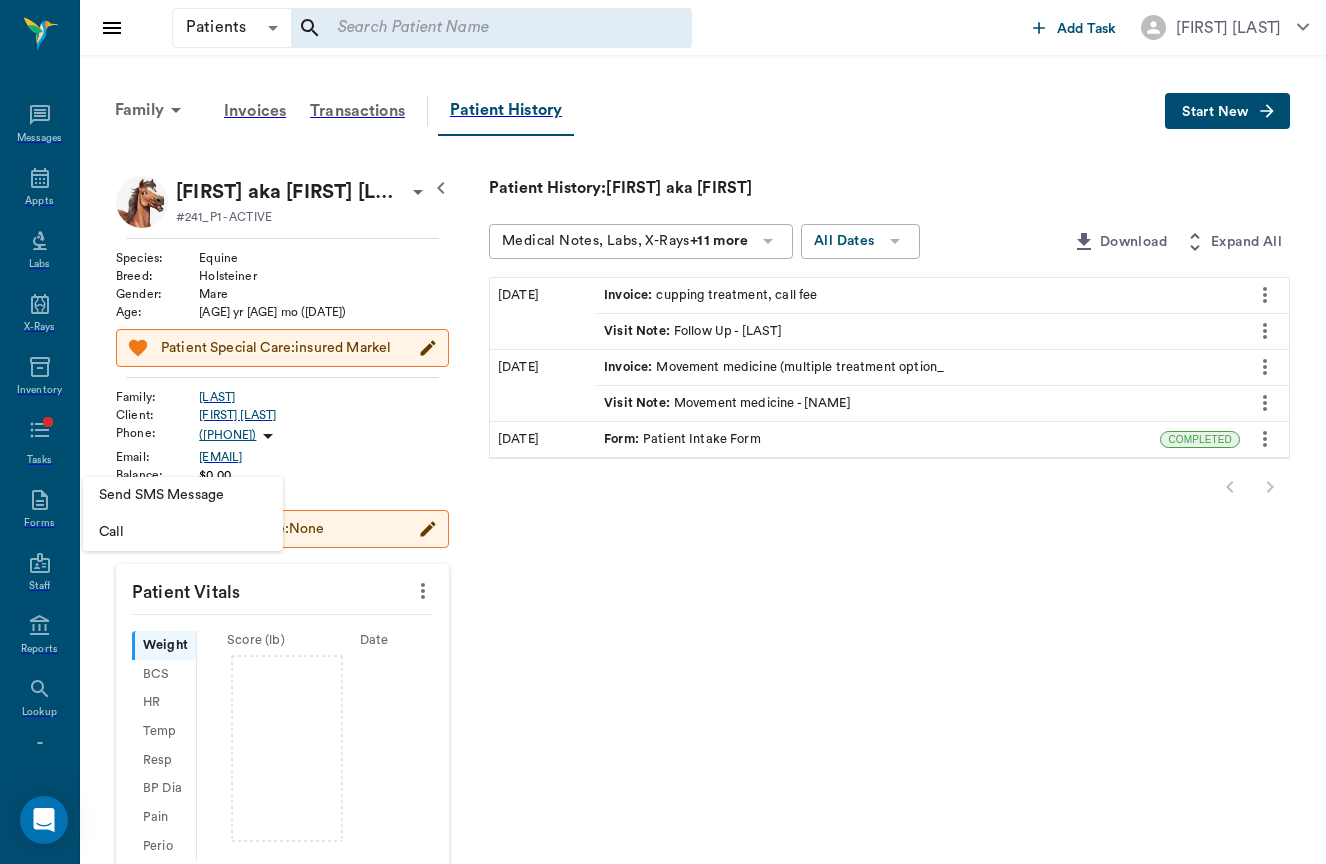 click on "Send SMS Message" at bounding box center [183, 495] 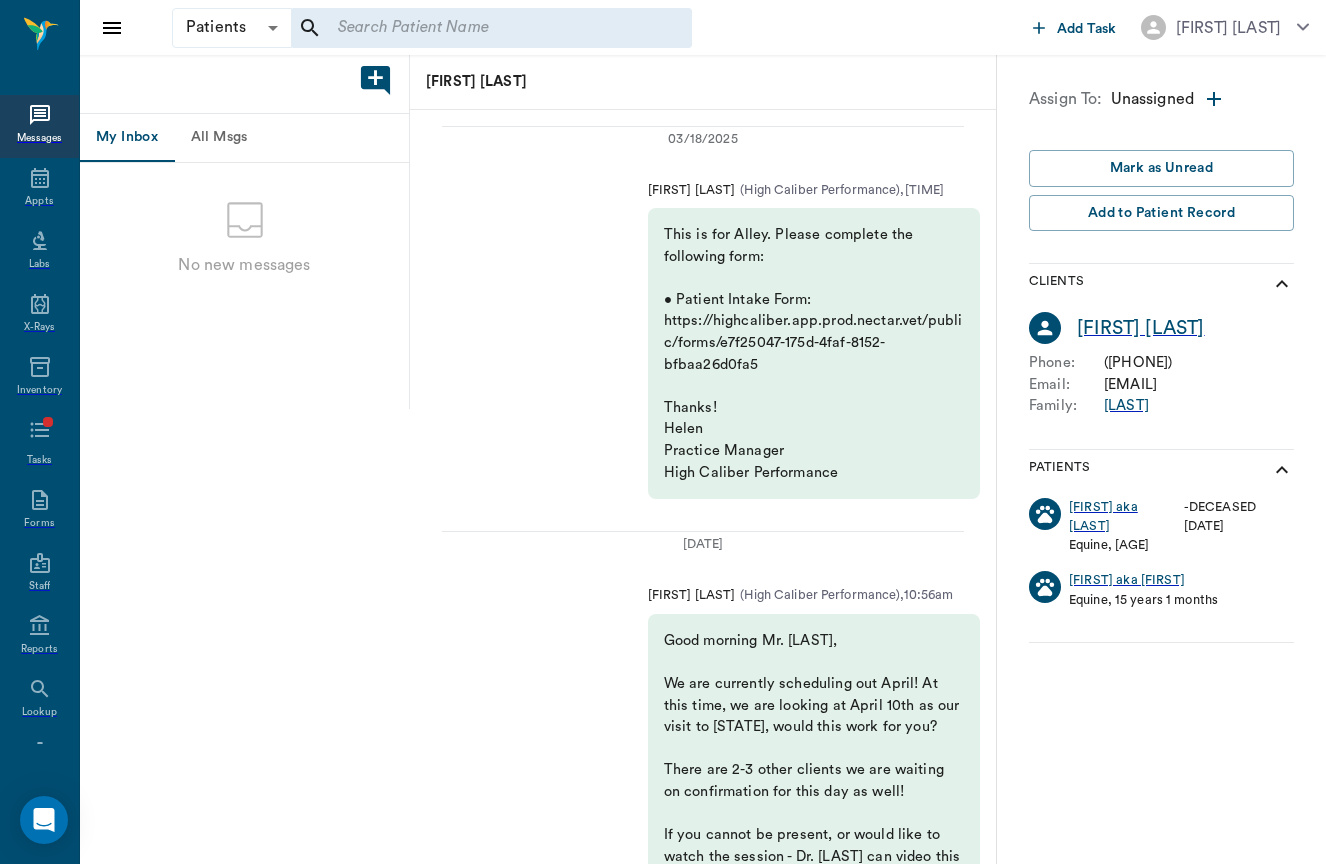 click at bounding box center (645, 4679) 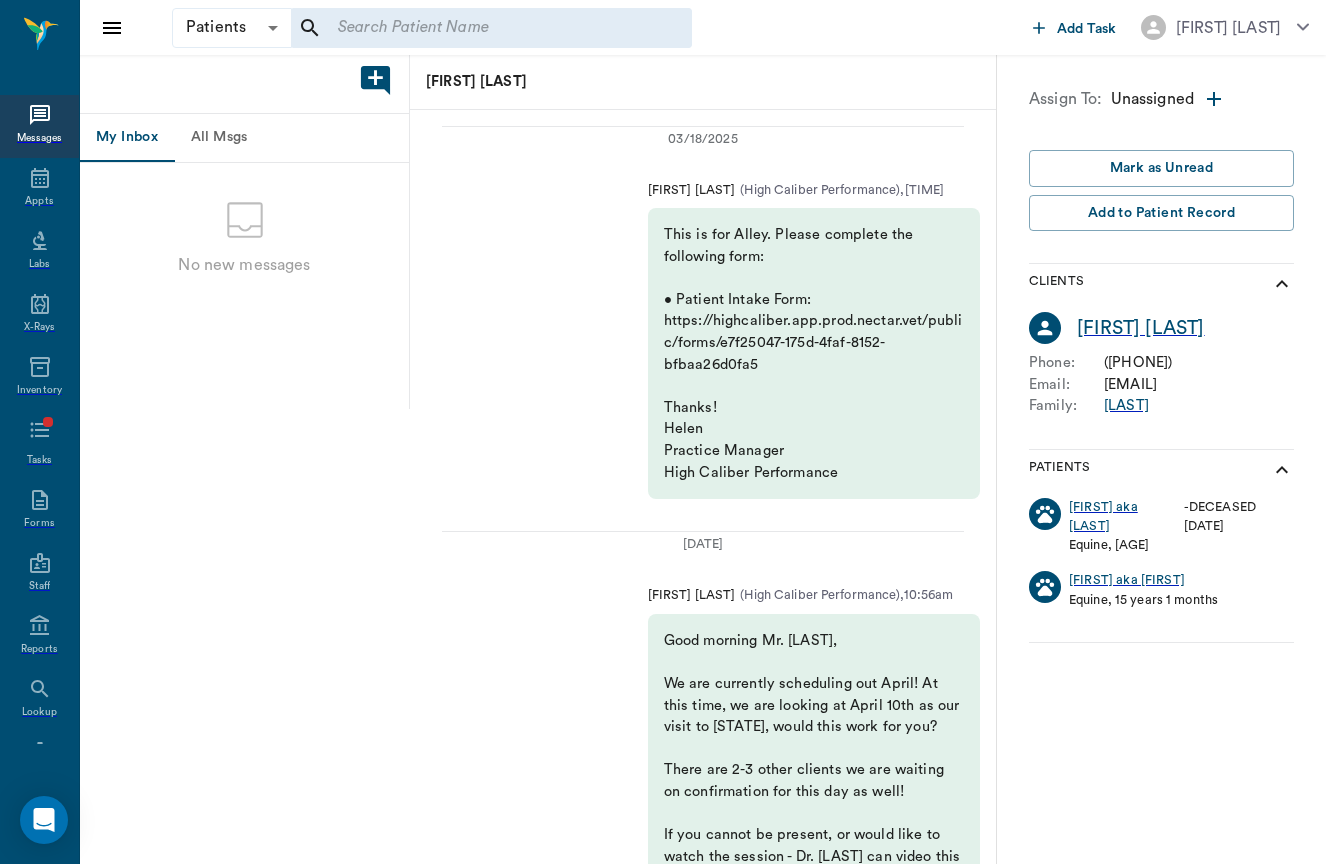 click on "Good afternoon!
We are planning to be at WV Wednesday afternoon! Although we will reach out to everyone, we wanted to touch base and see if you had anyone that would like to be on the schedule.
Thank you,
The Team at HCP" at bounding box center (645, 4783) 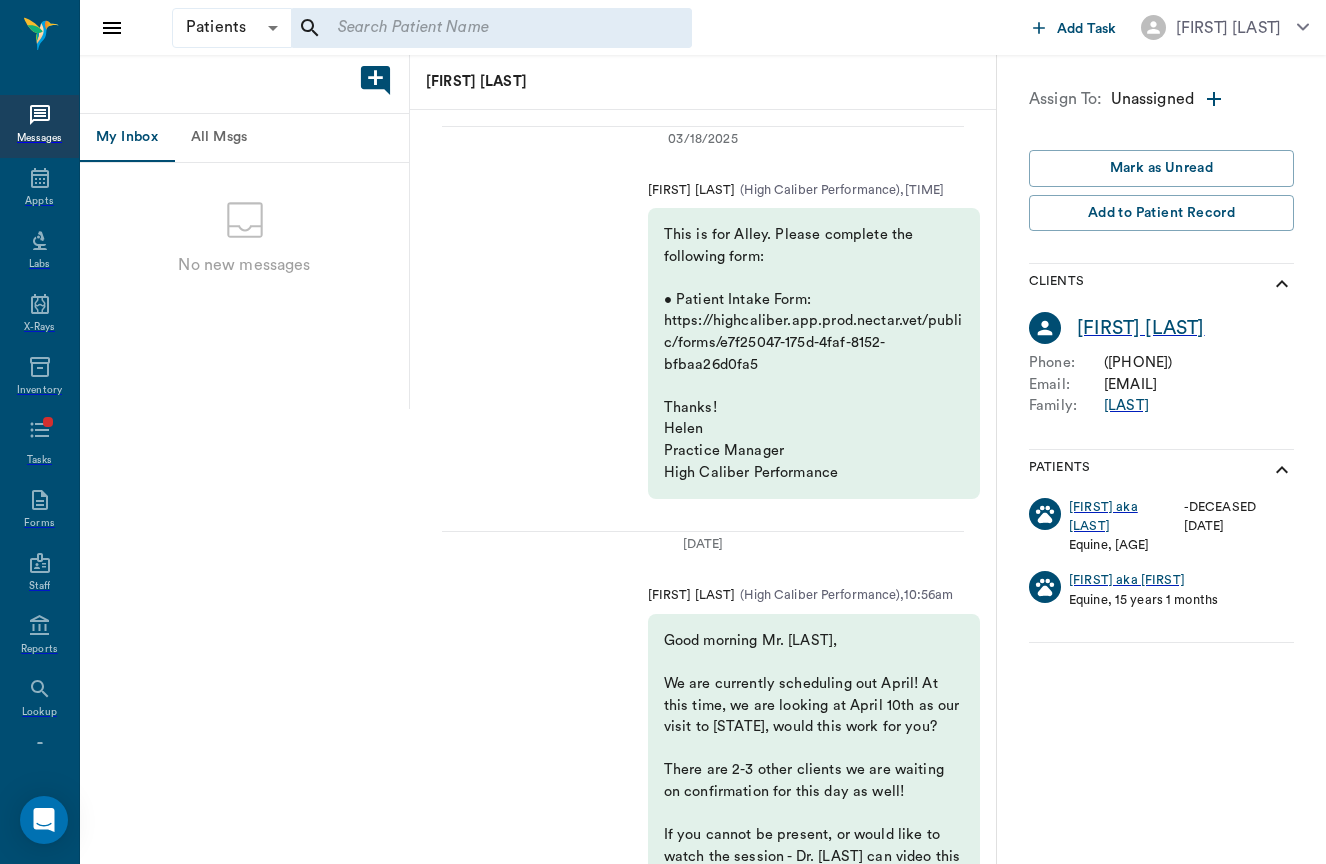 drag, startPoint x: 615, startPoint y: 717, endPoint x: 438, endPoint y: 665, distance: 184.48035 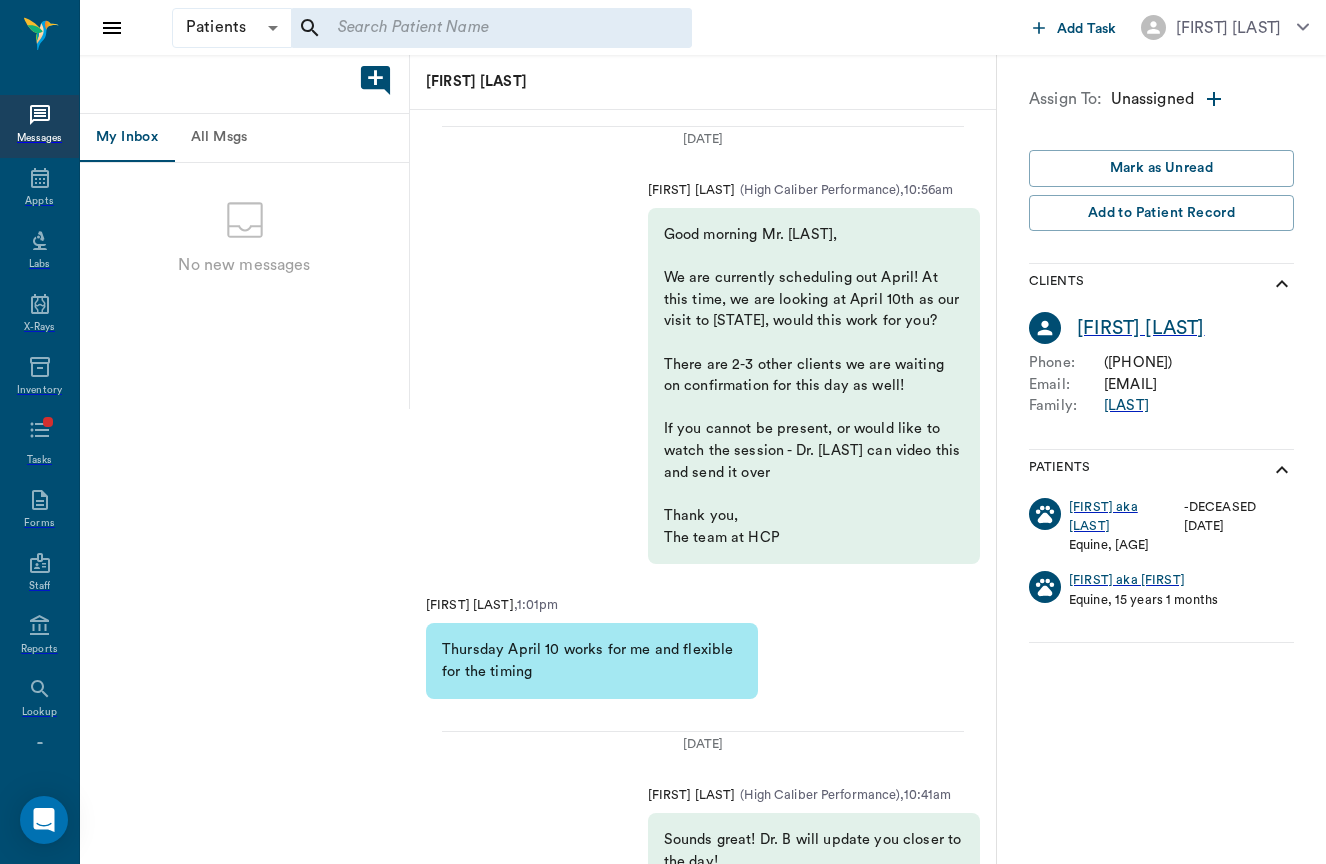 click at bounding box center [375, 80] 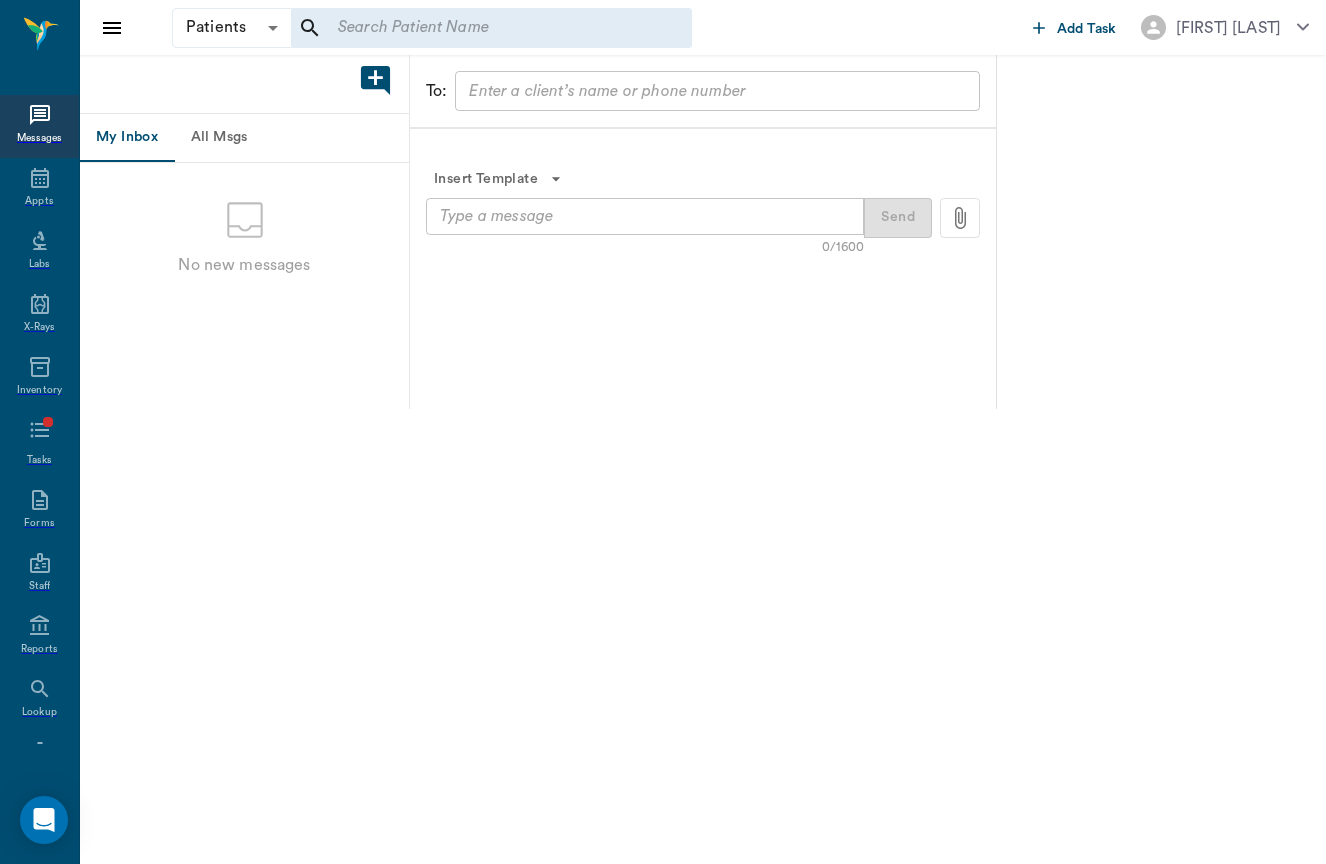 click on "​" at bounding box center [717, 91] 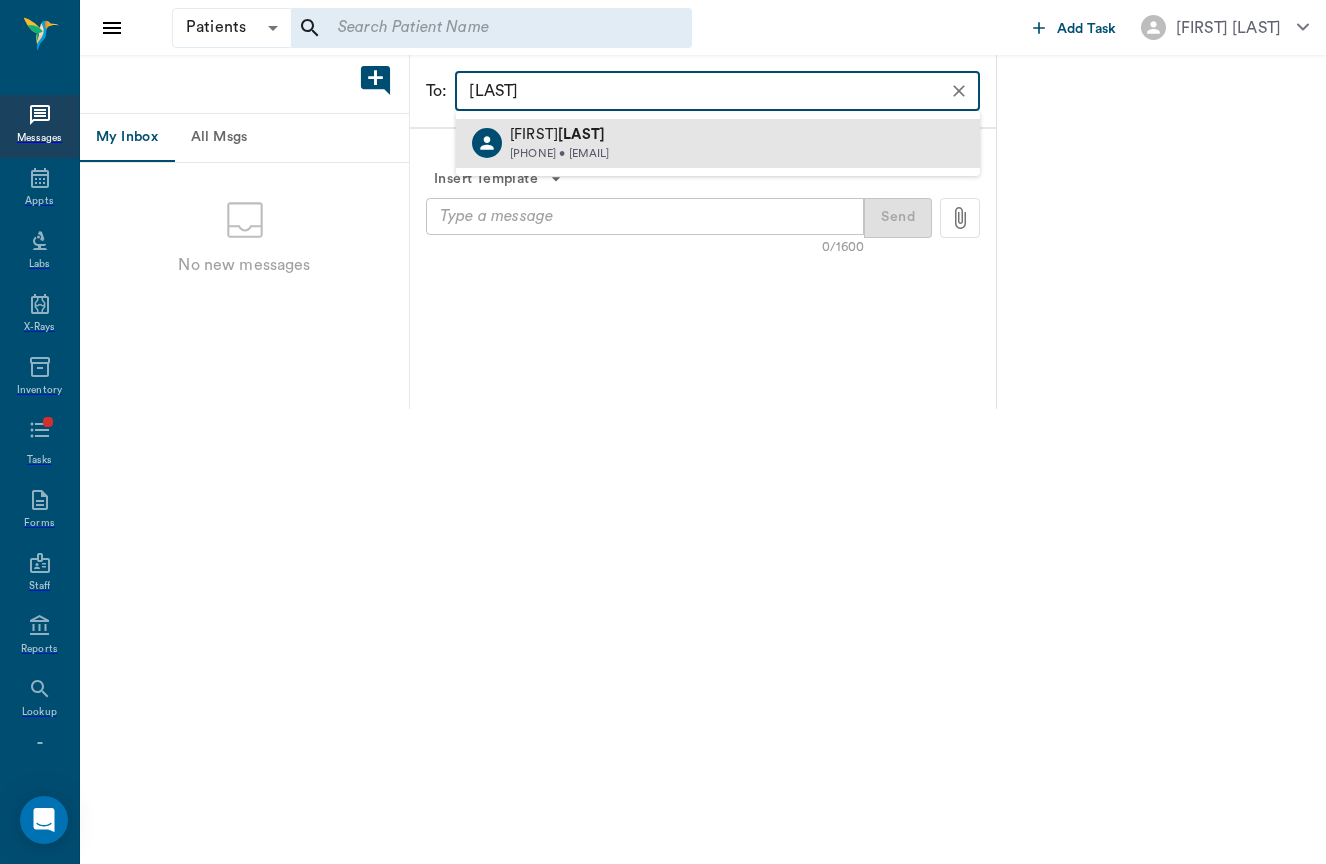 click on "[LAST]" at bounding box center [581, 134] 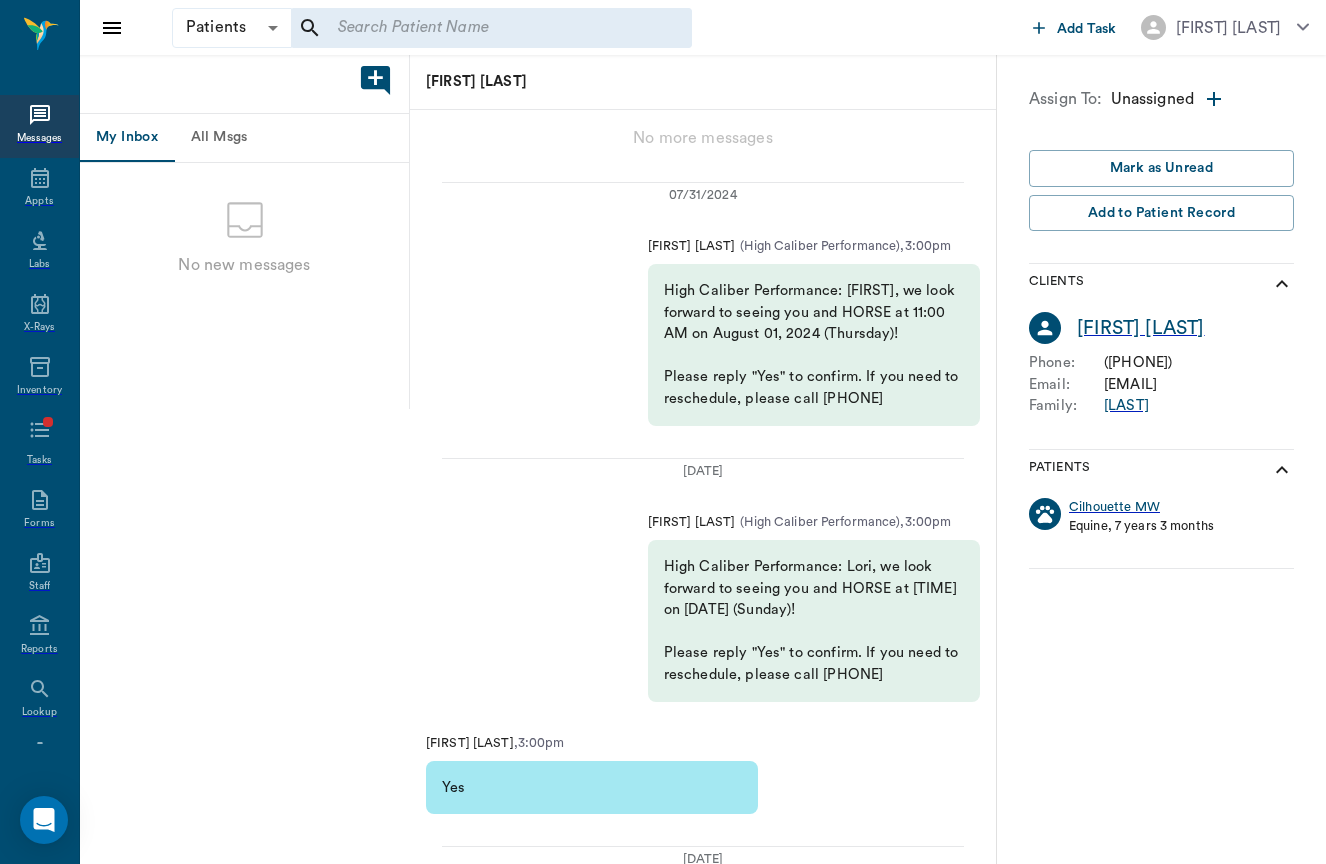 click at bounding box center [645, 4440] 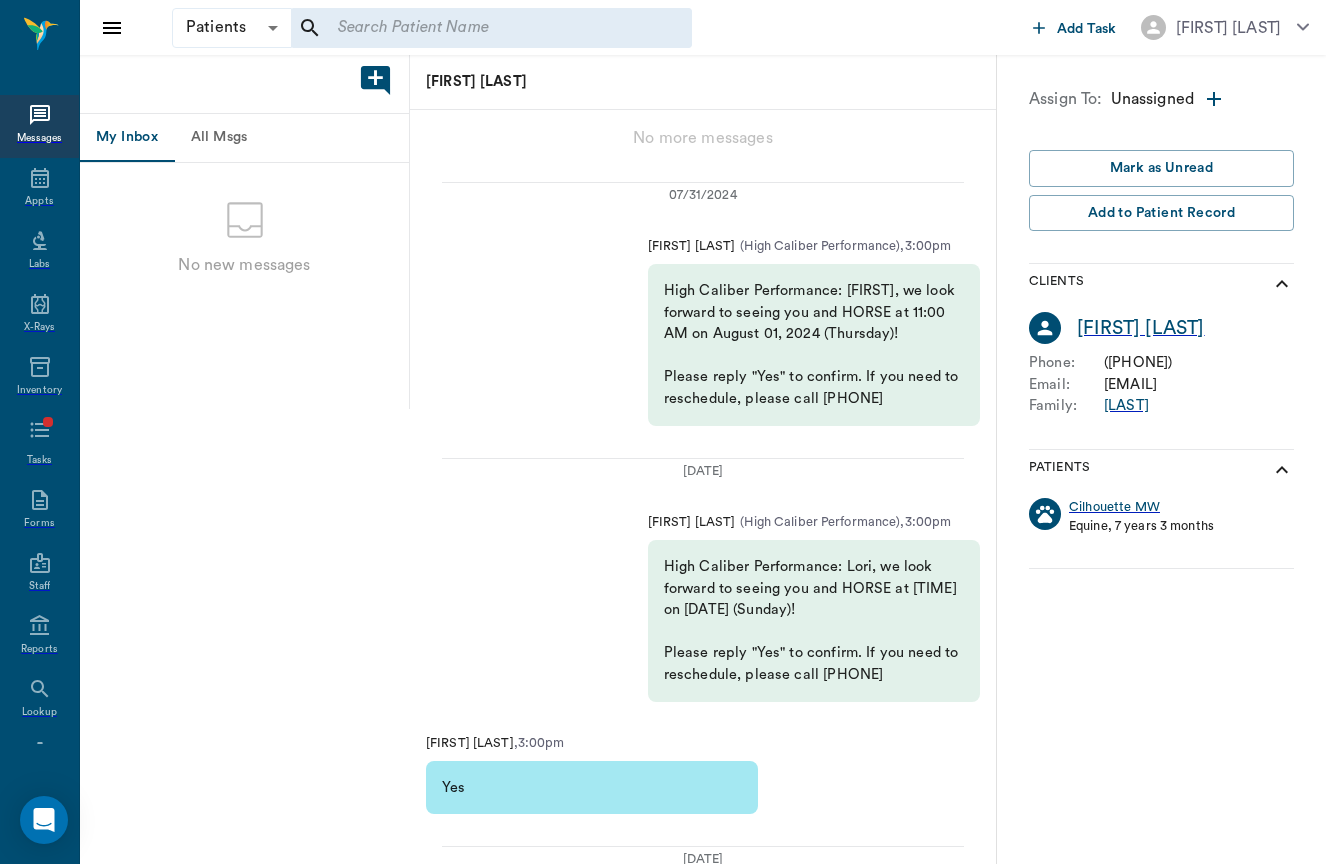 drag, startPoint x: 529, startPoint y: 713, endPoint x: 418, endPoint y: 683, distance: 114.982605 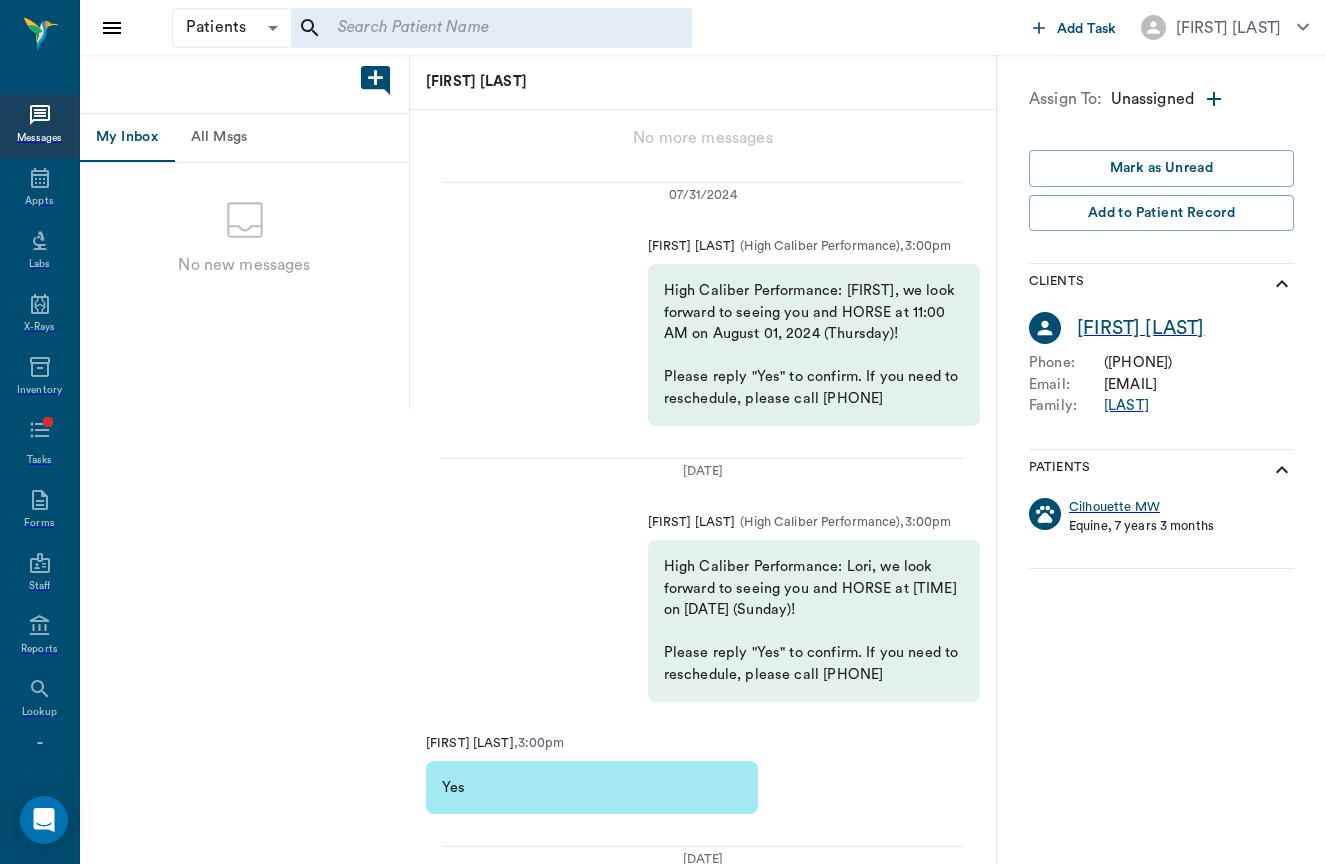 type on "Good afternoon!
We are planning to be at WV Wednesday afternoon! We wanted to see how the Queen is doing and if you were in need of anything from Doc and the team?
Thank you,
The Team at HCP" 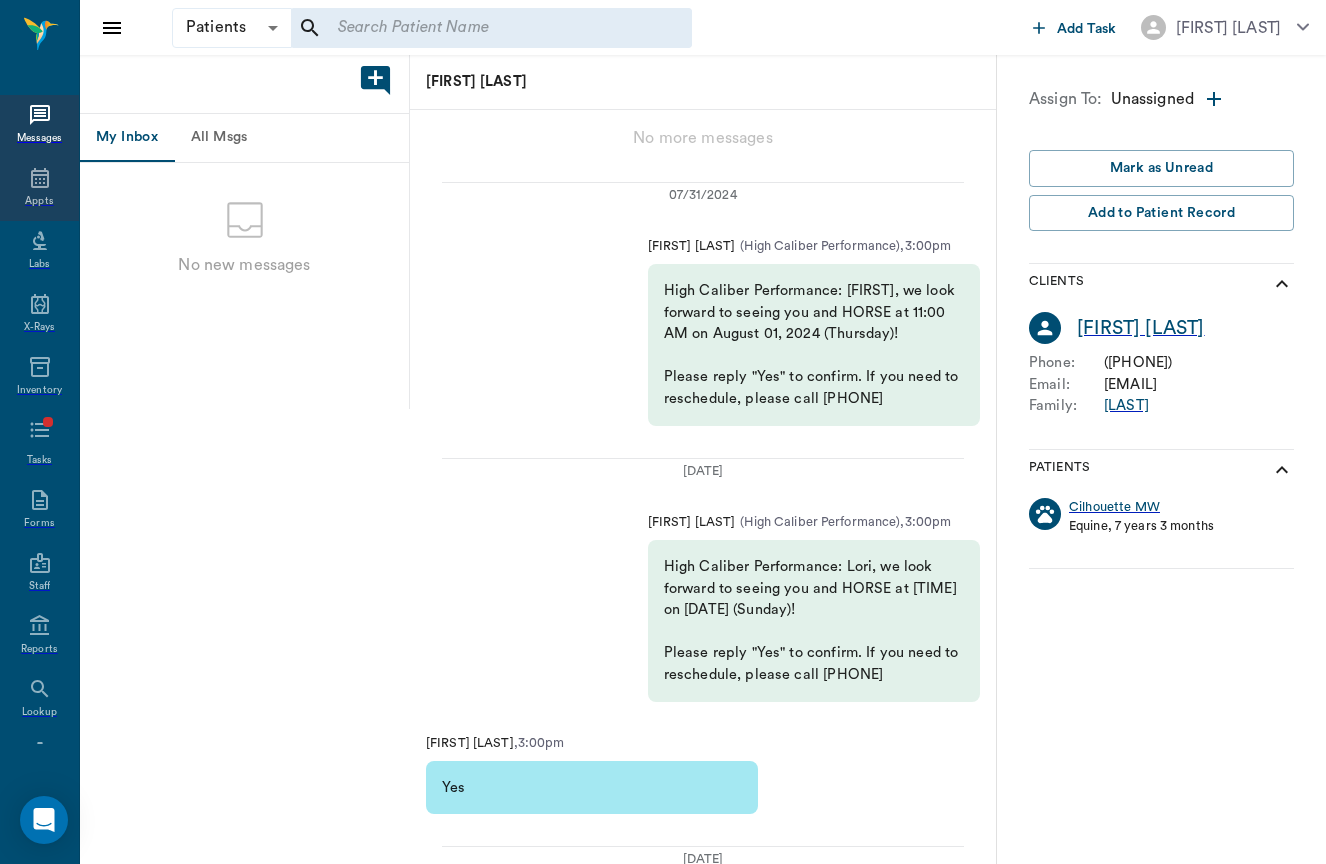 click on "Appts" at bounding box center [39, 201] 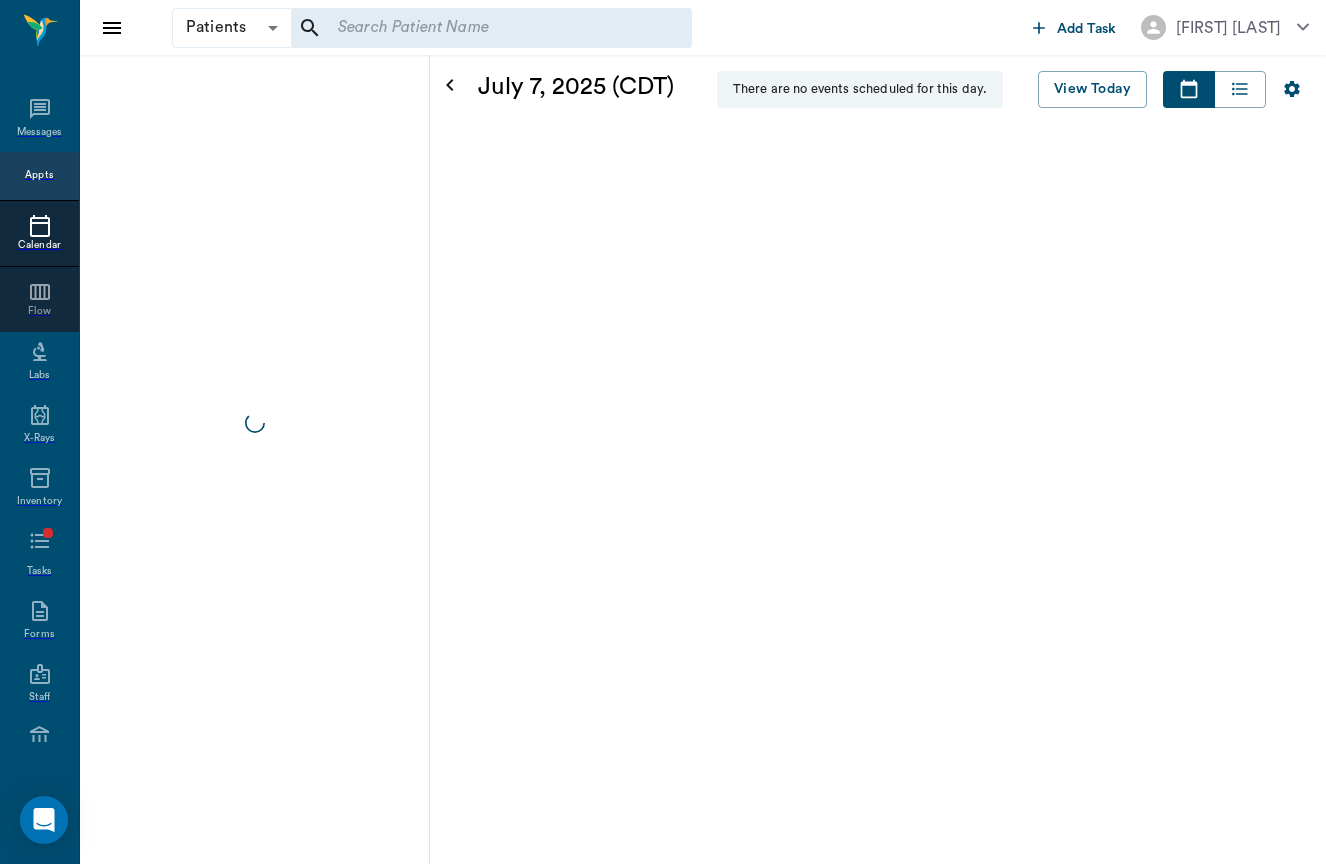 scroll, scrollTop: 890, scrollLeft: 0, axis: vertical 